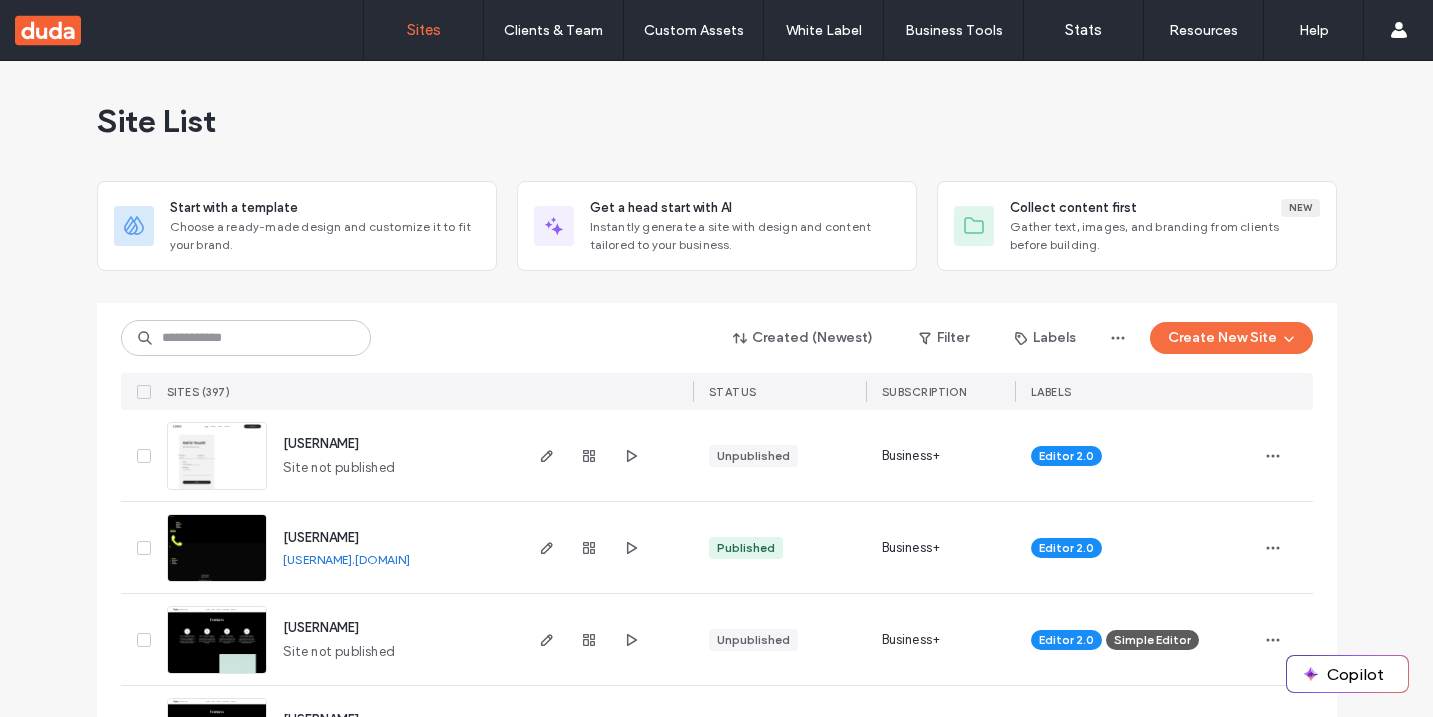 scroll, scrollTop: 0, scrollLeft: 0, axis: both 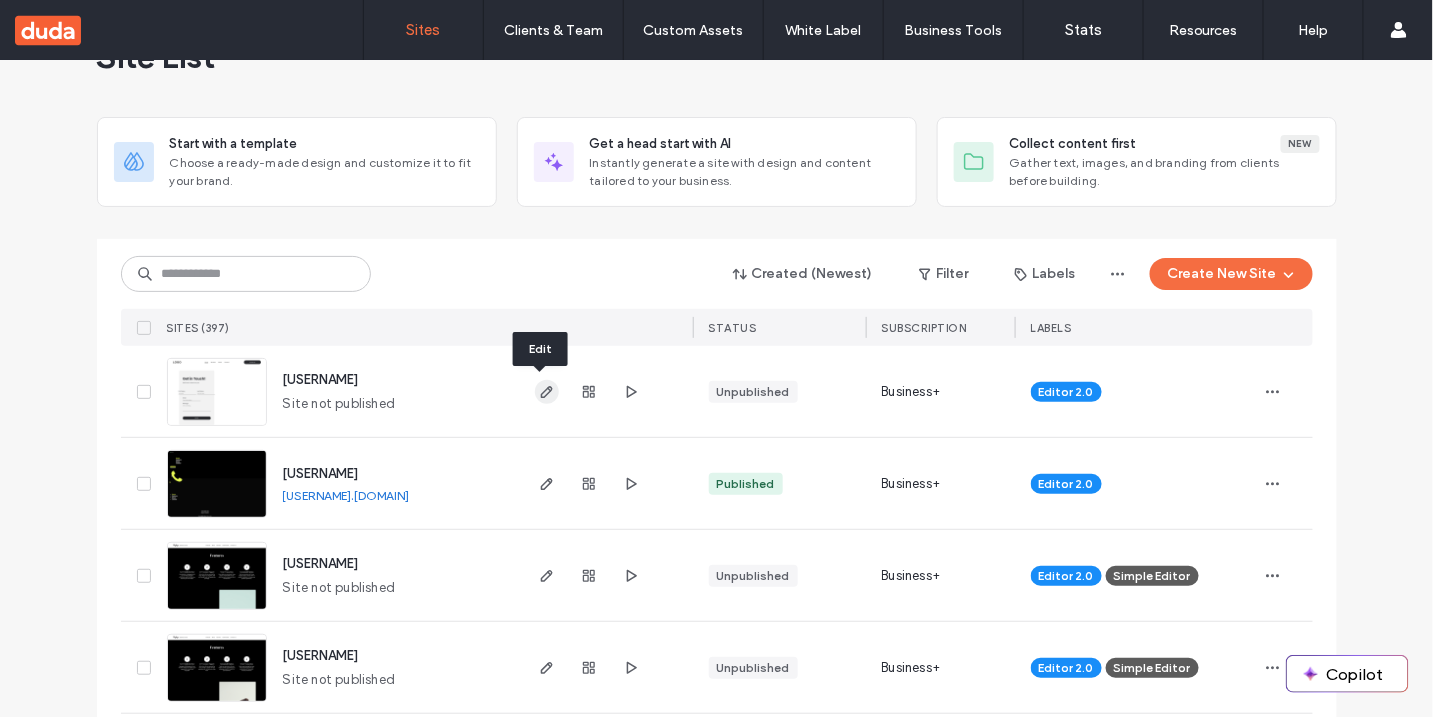 click 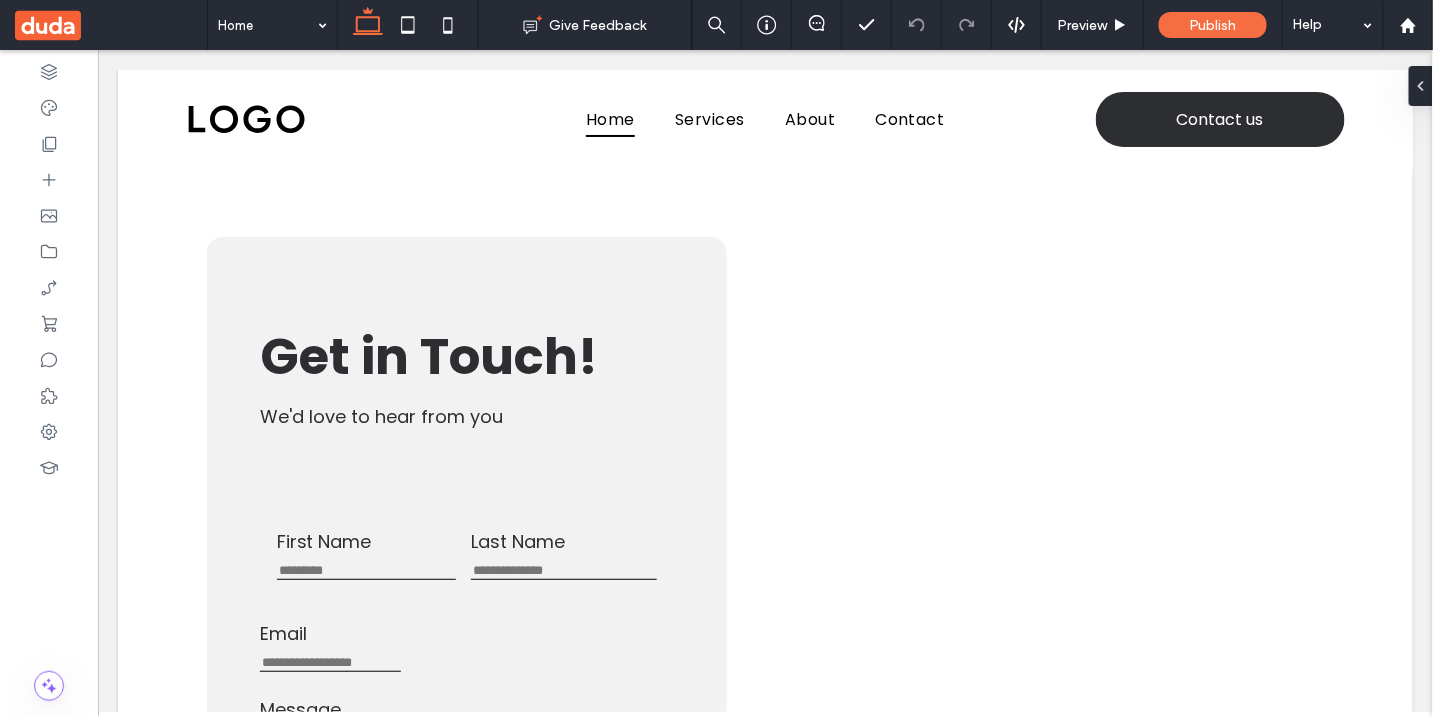 scroll, scrollTop: 0, scrollLeft: 0, axis: both 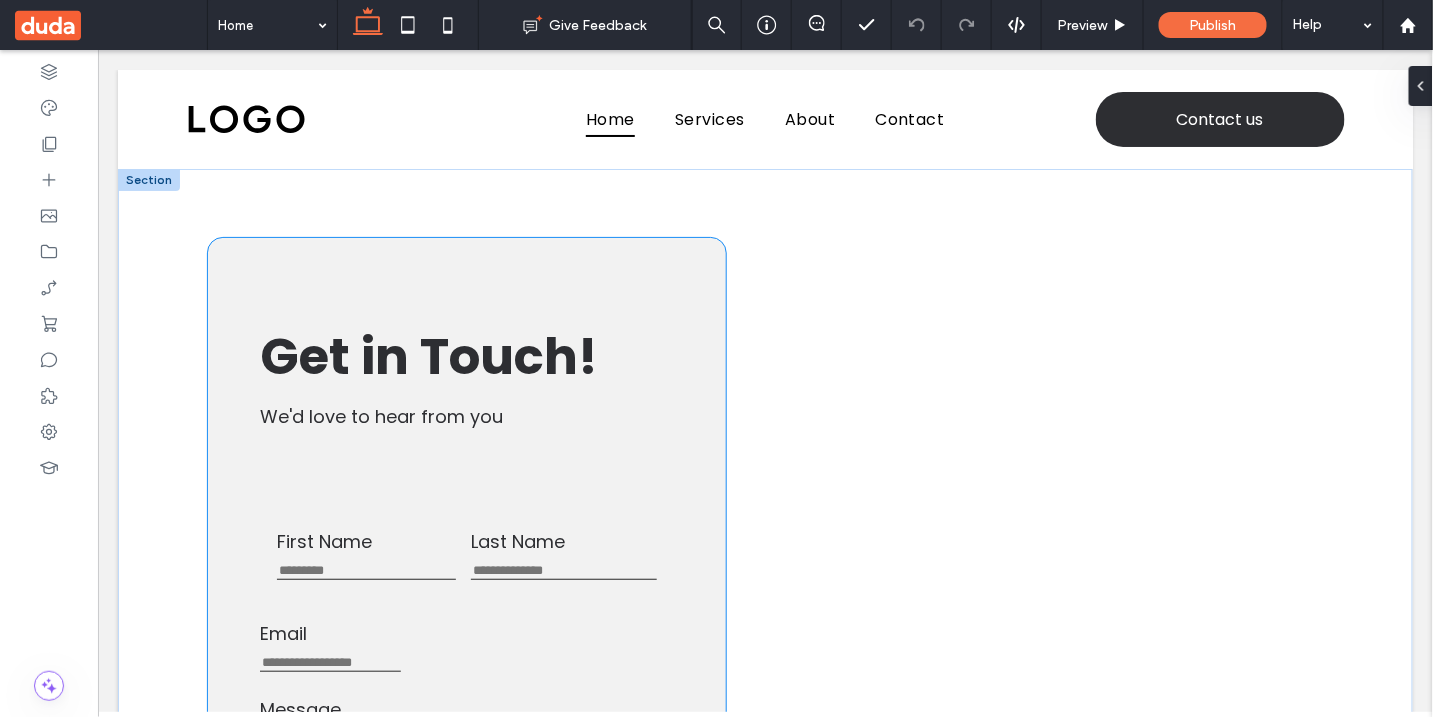click on "Get in Touch! ﻿
We'd love to hear from you" at bounding box center [466, 373] 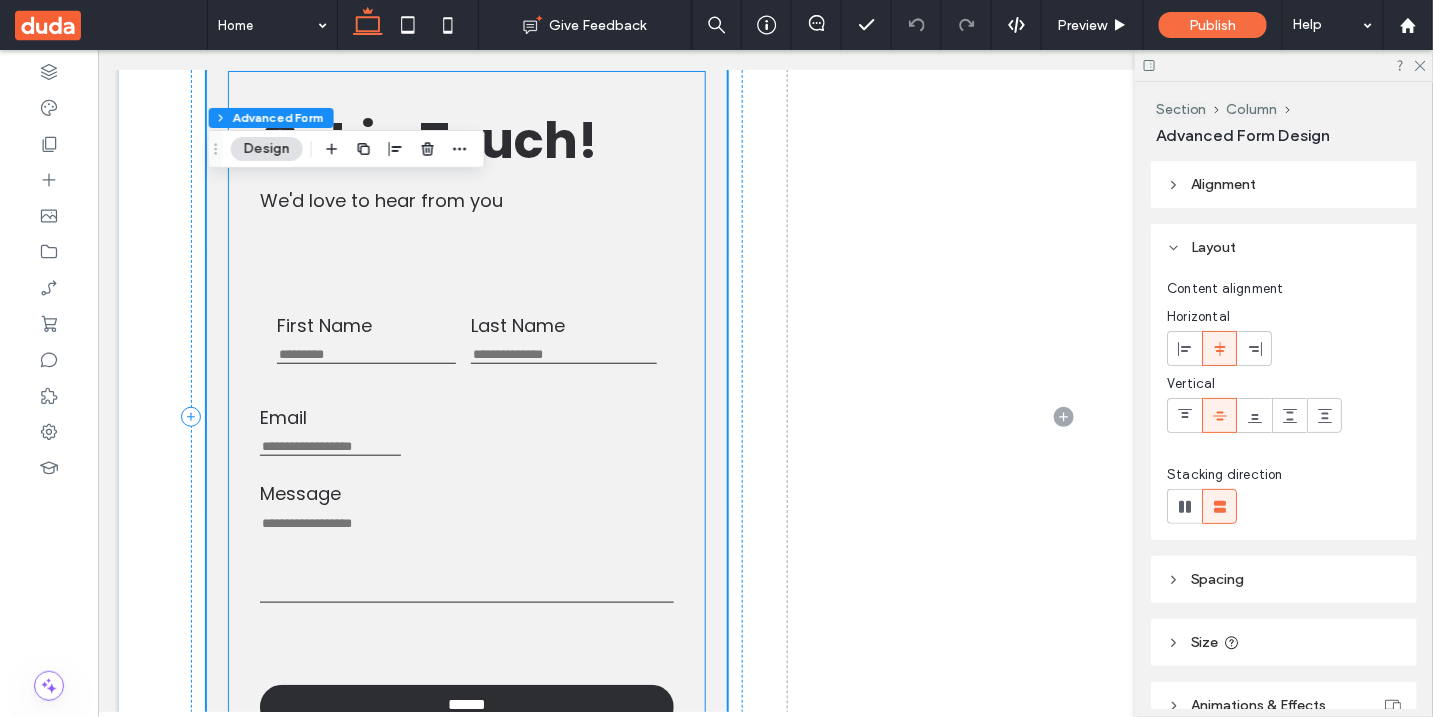 scroll, scrollTop: 251, scrollLeft: 0, axis: vertical 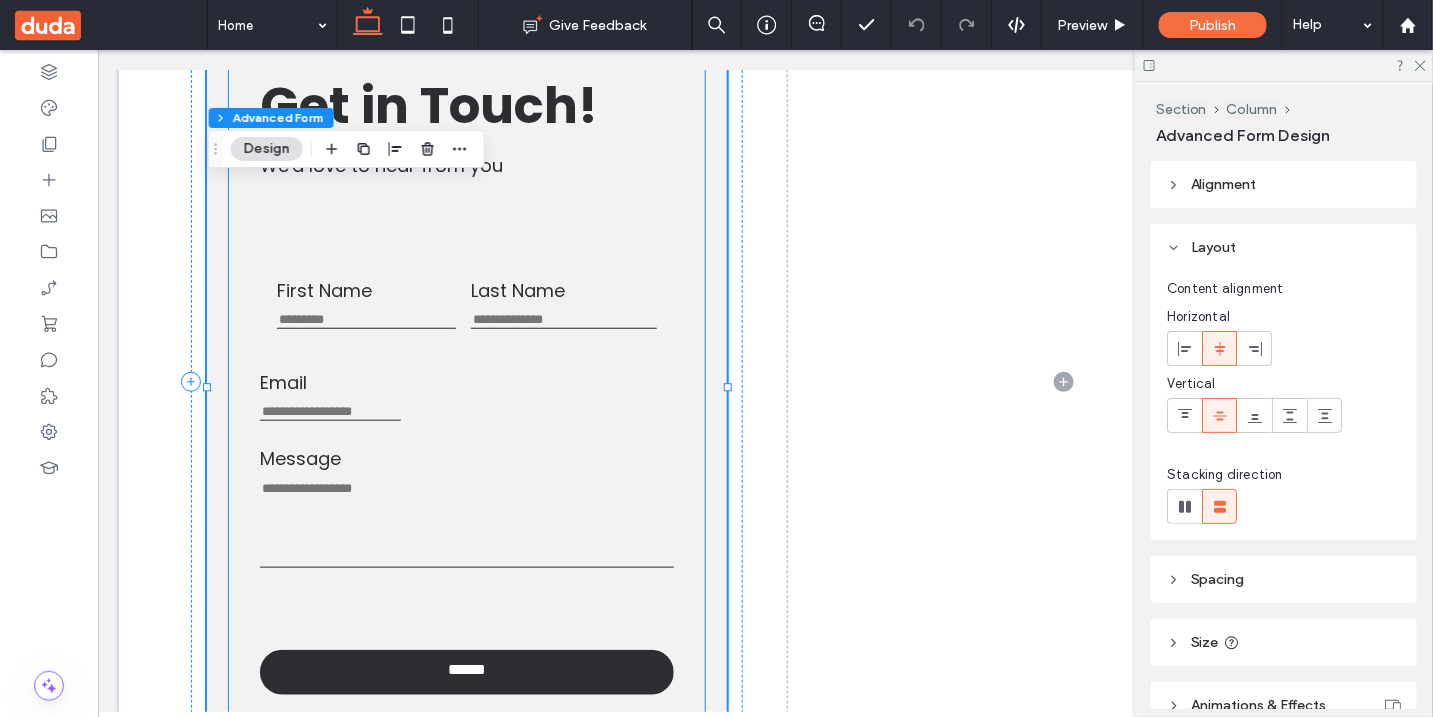 click on "******" at bounding box center [466, 672] 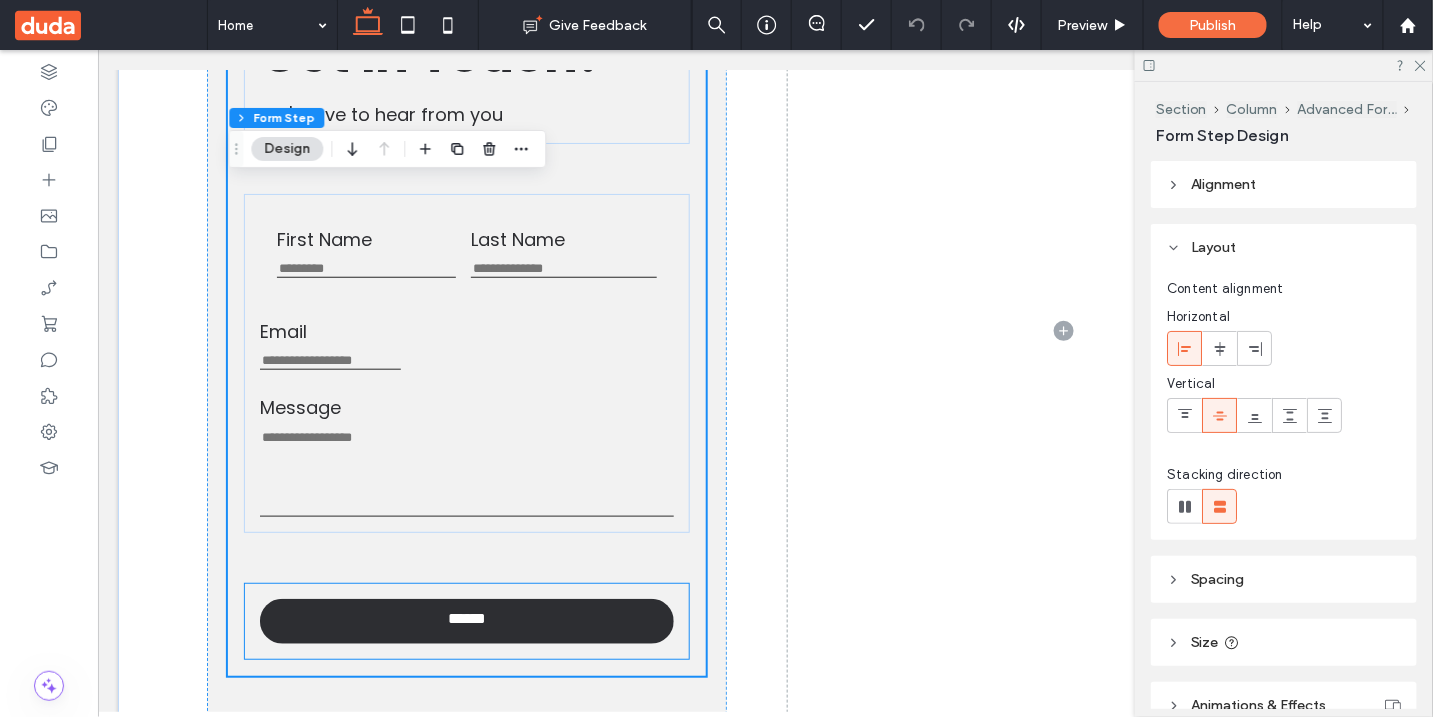 scroll, scrollTop: 375, scrollLeft: 0, axis: vertical 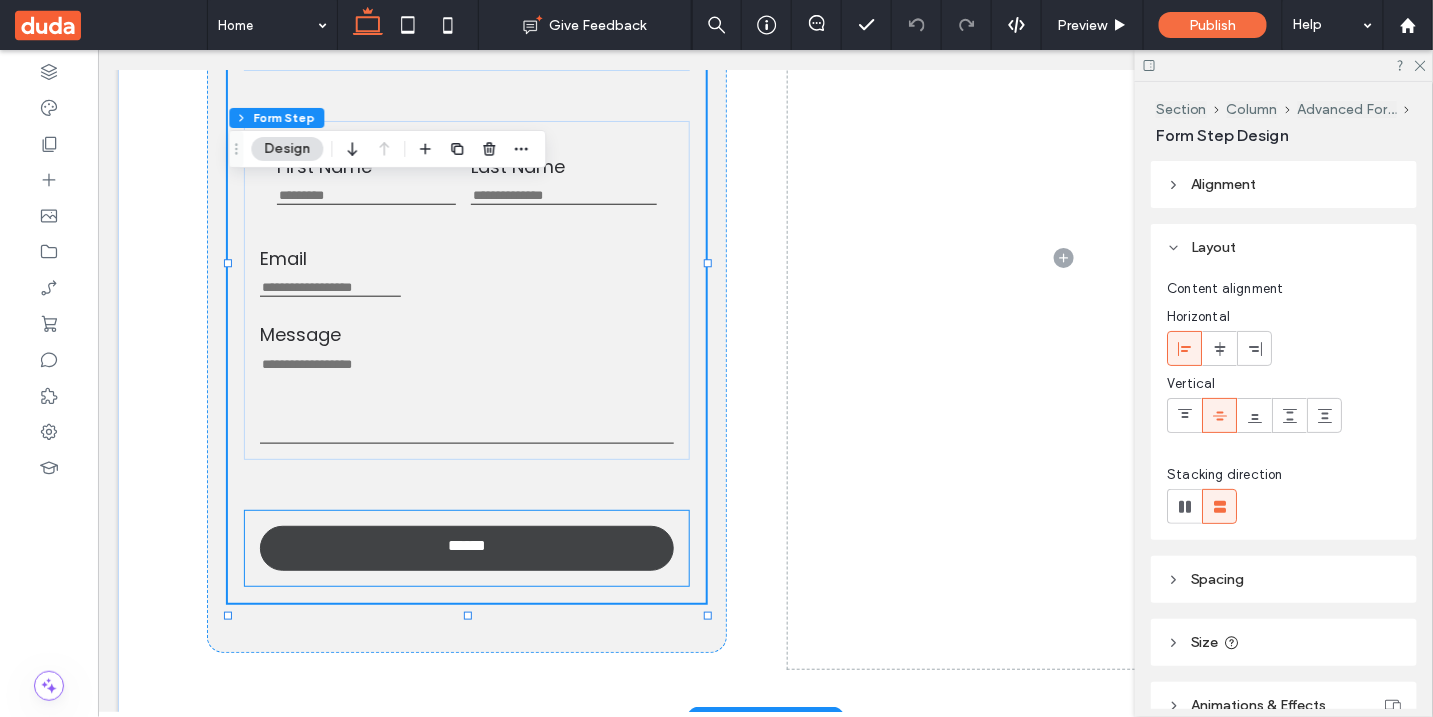 click on "******" at bounding box center [466, 548] 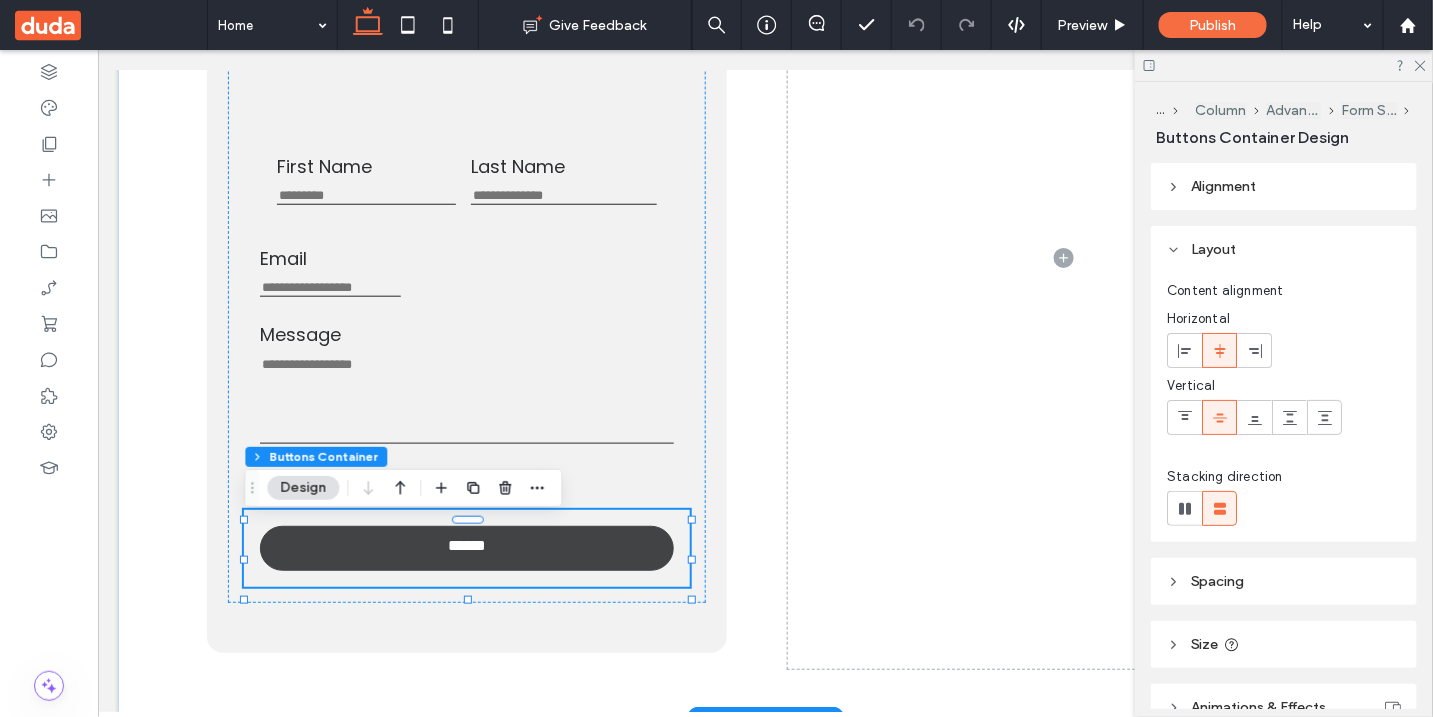 click on "******" at bounding box center [466, 548] 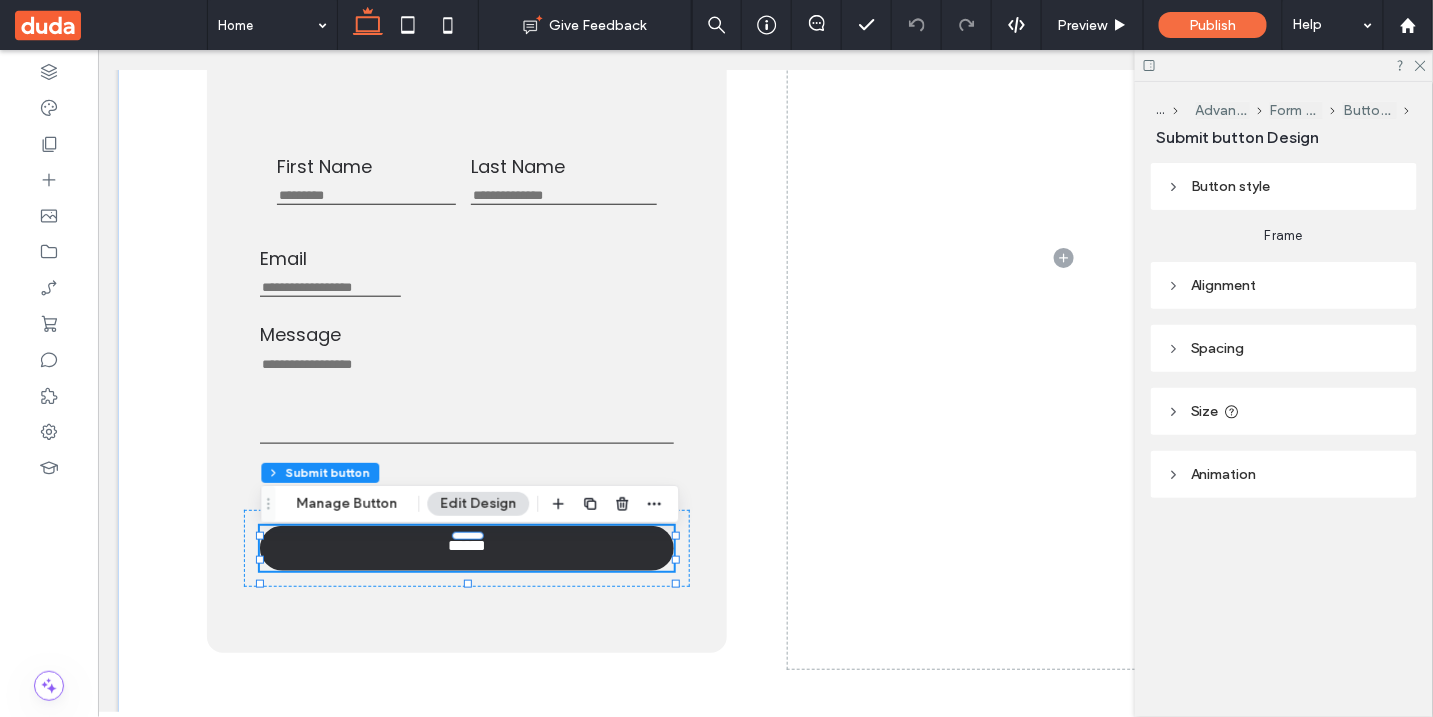 click on "Size" at bounding box center (1284, 411) 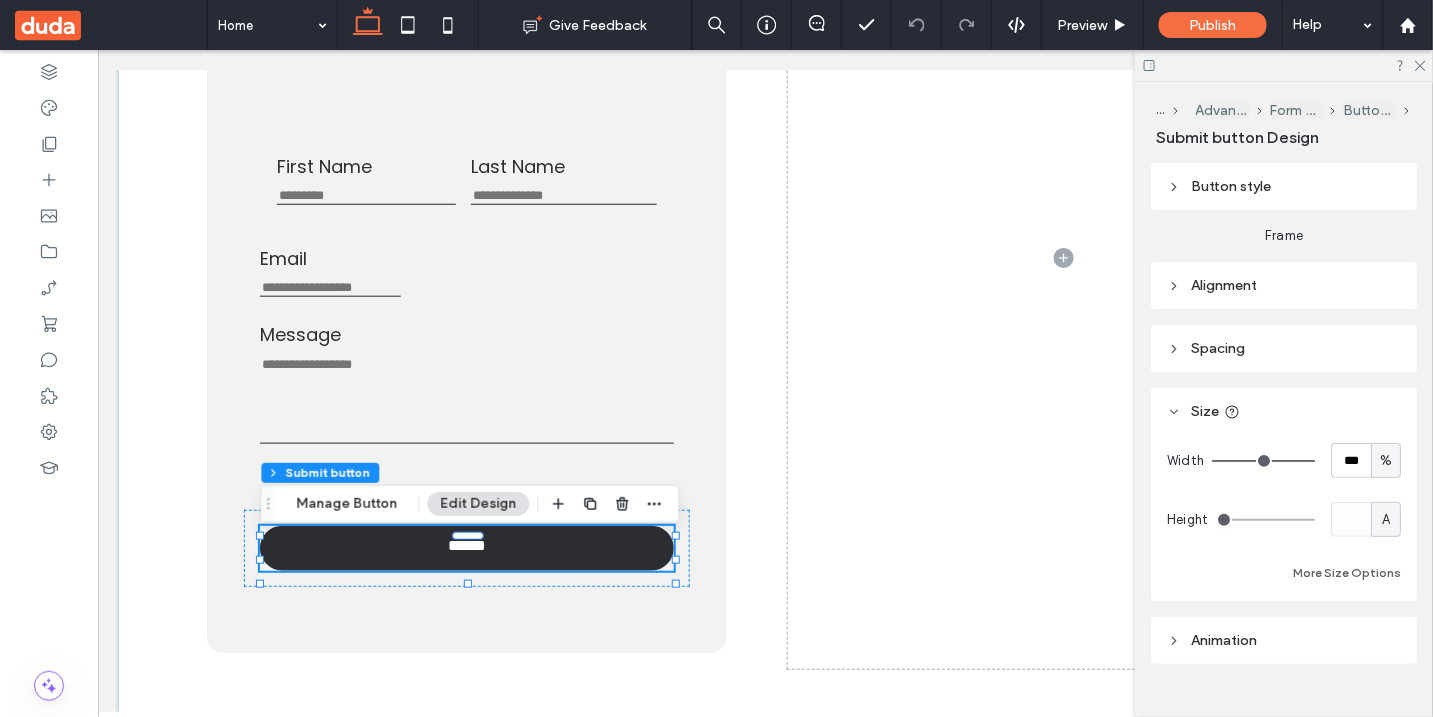type on "**" 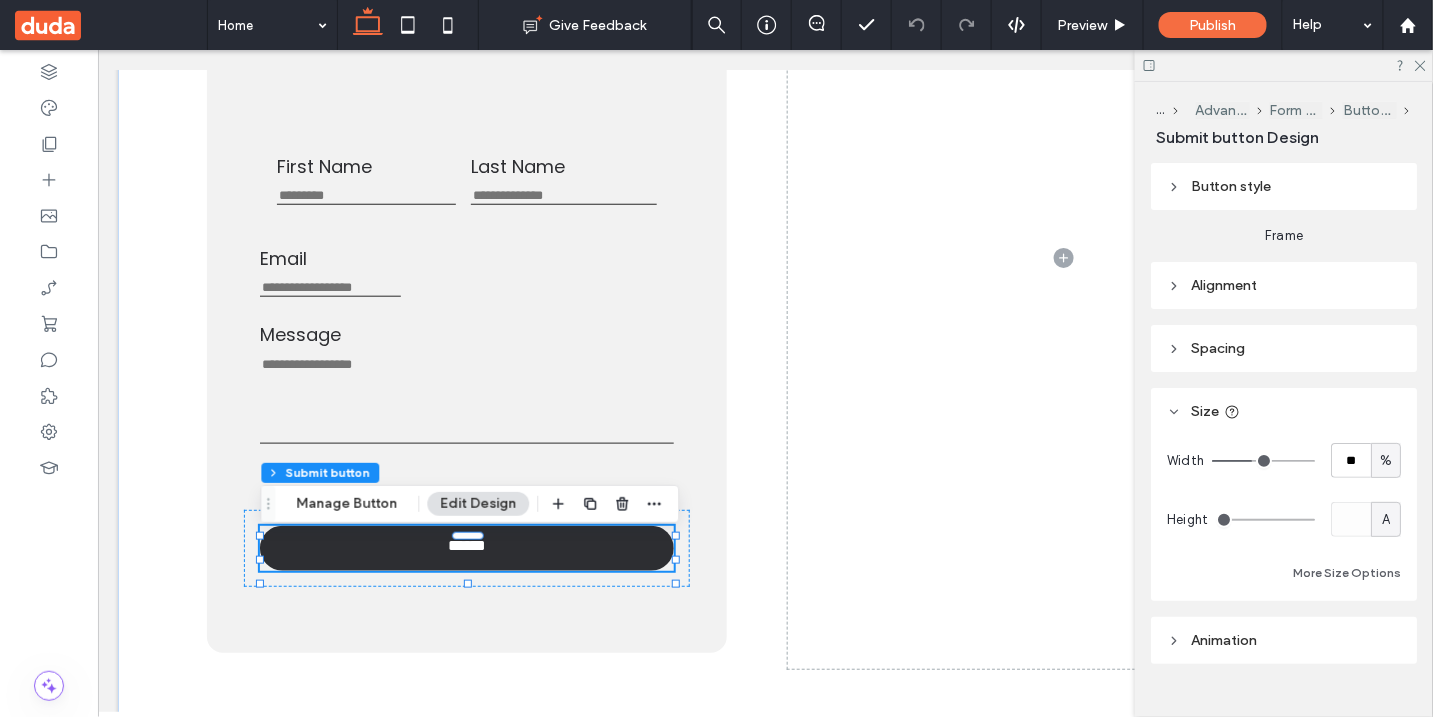 type on "**" 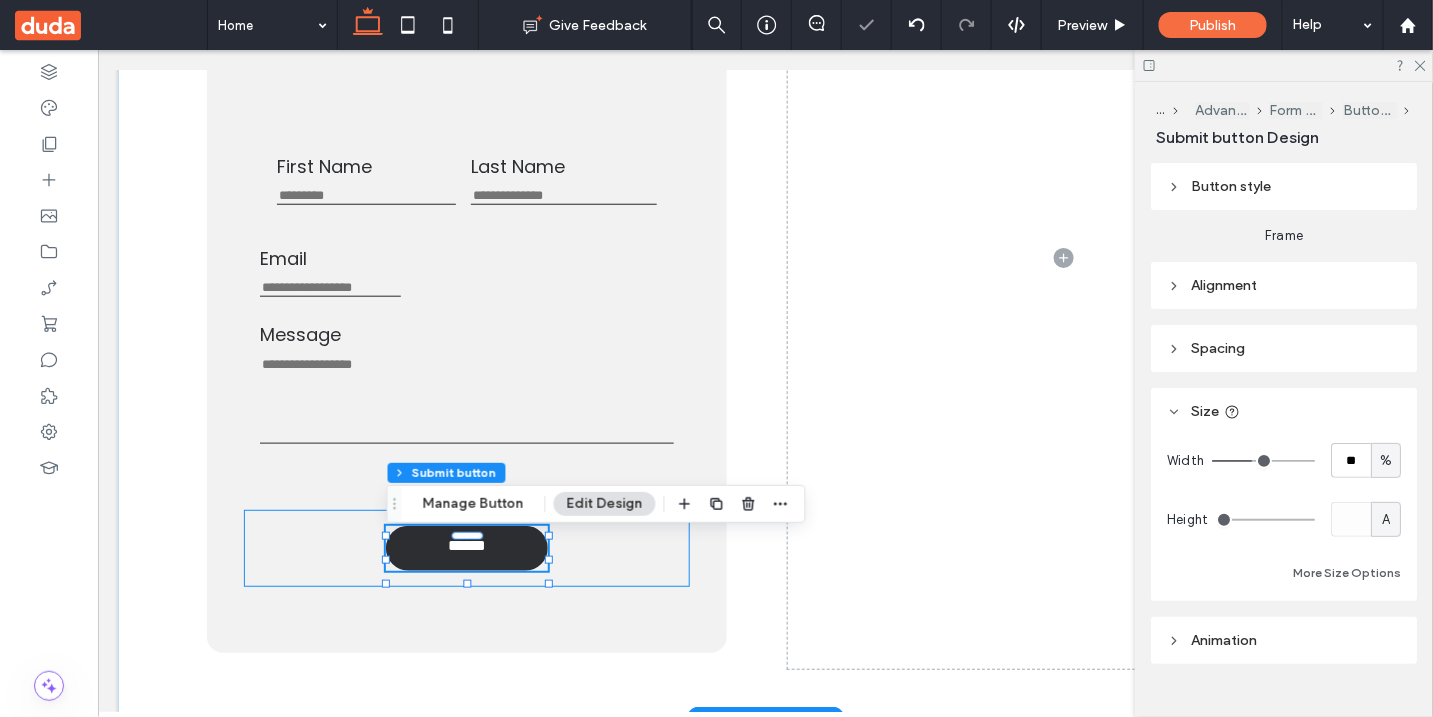 click on "******" at bounding box center [466, 548] 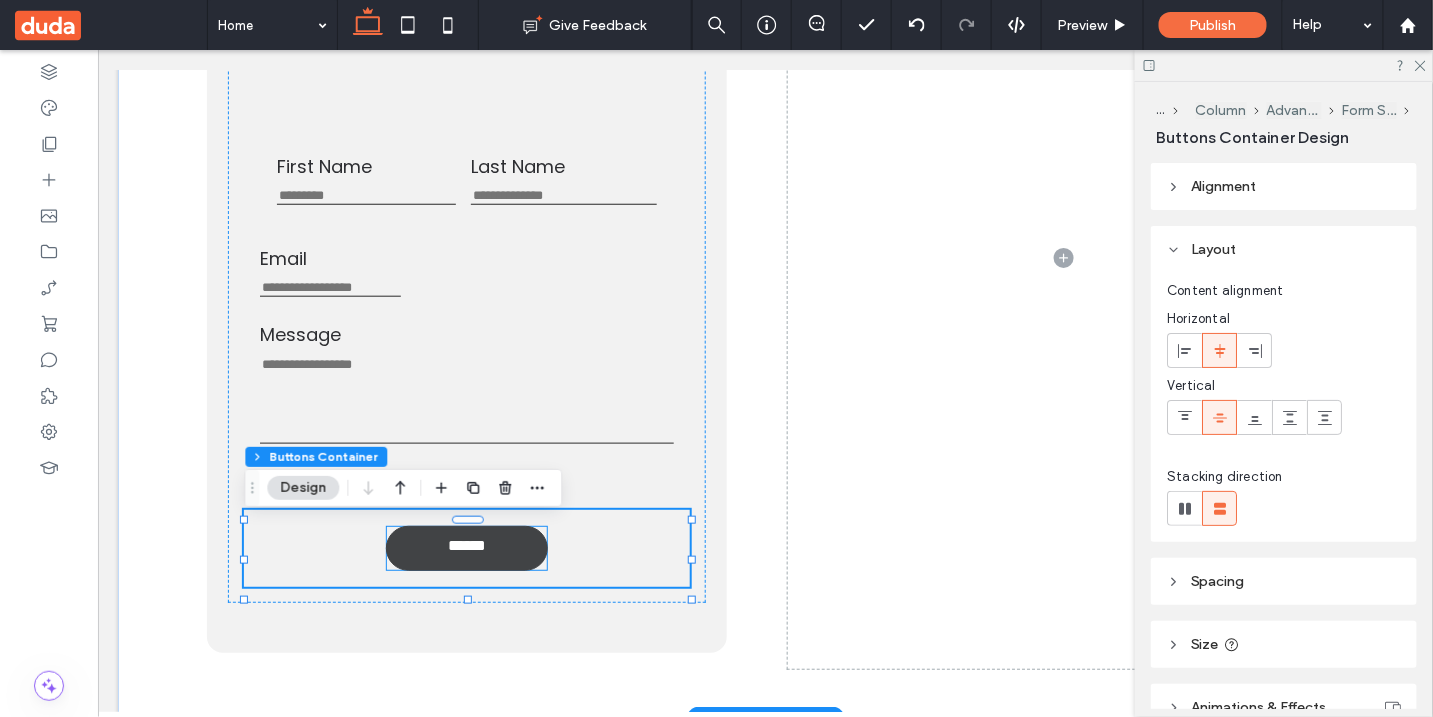 click on "******" at bounding box center [466, 548] 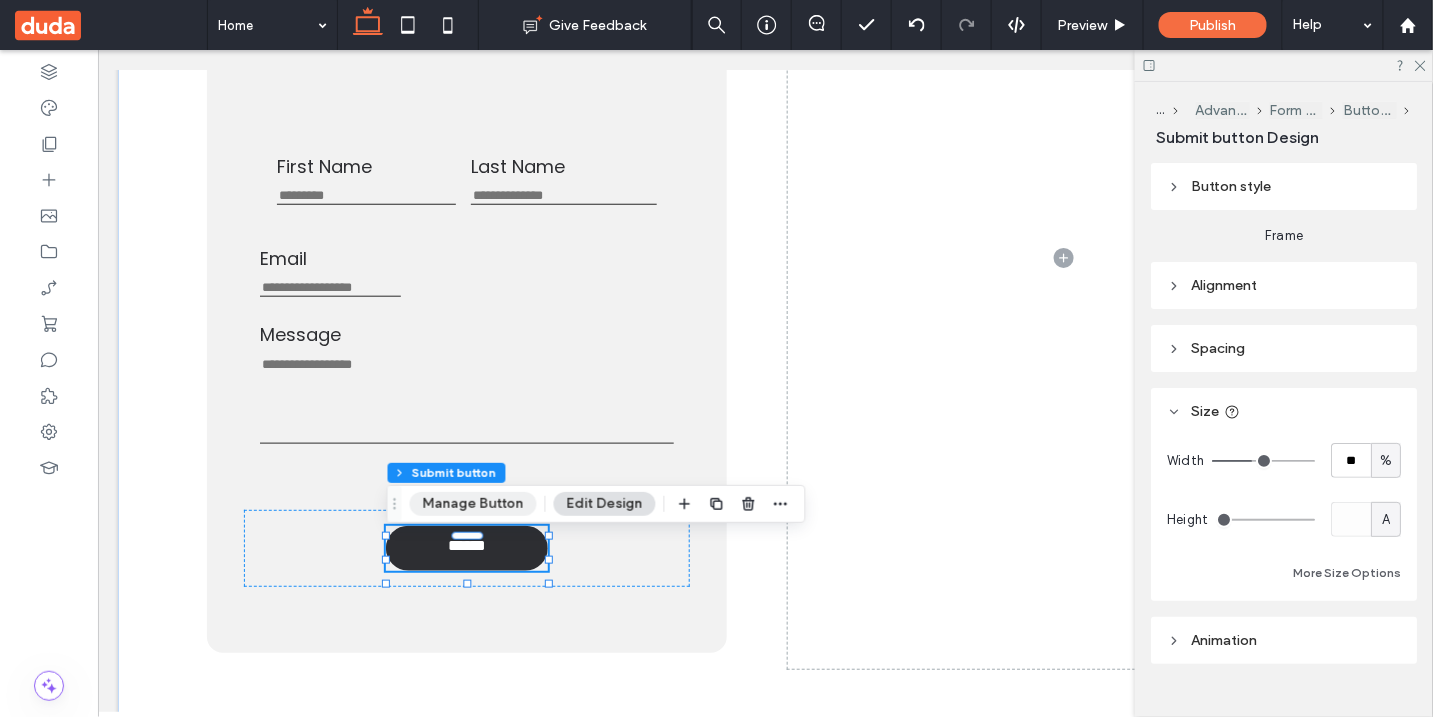 click on "Manage Button" at bounding box center (473, 504) 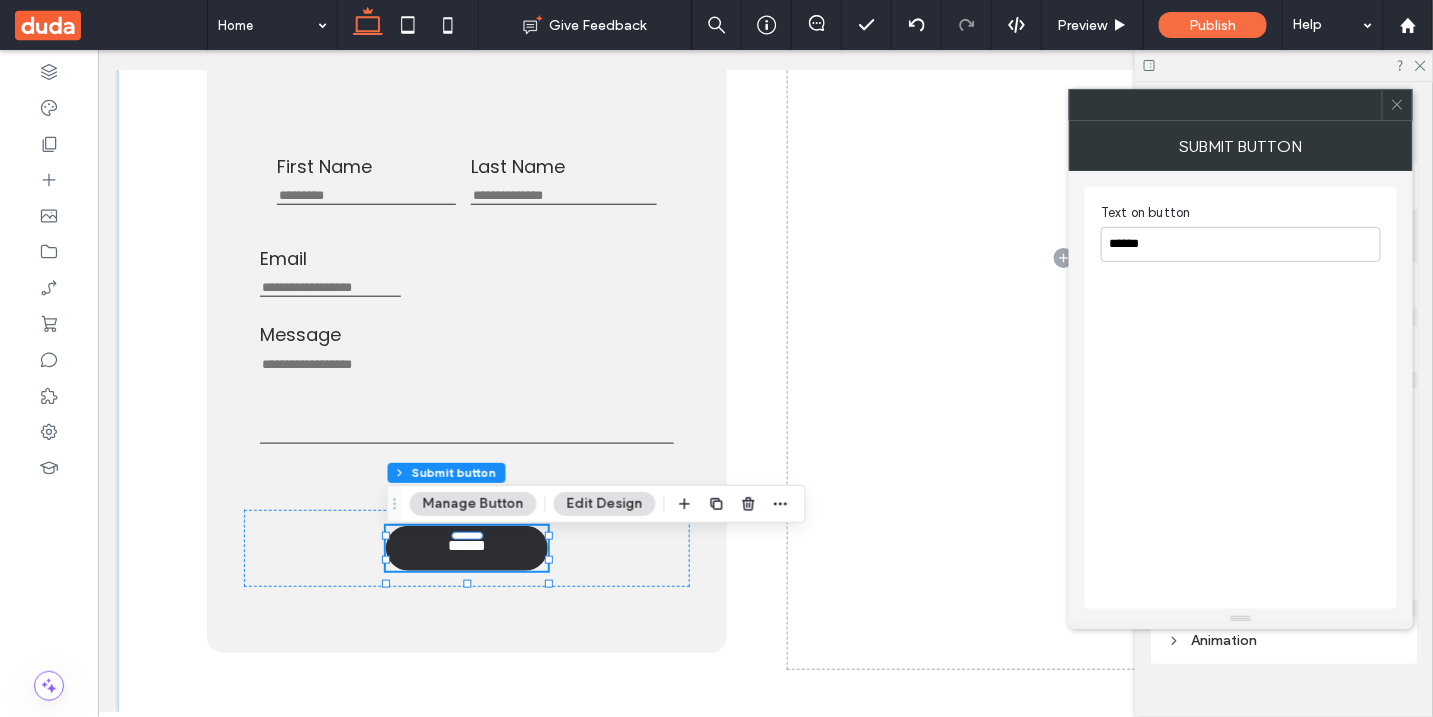 click 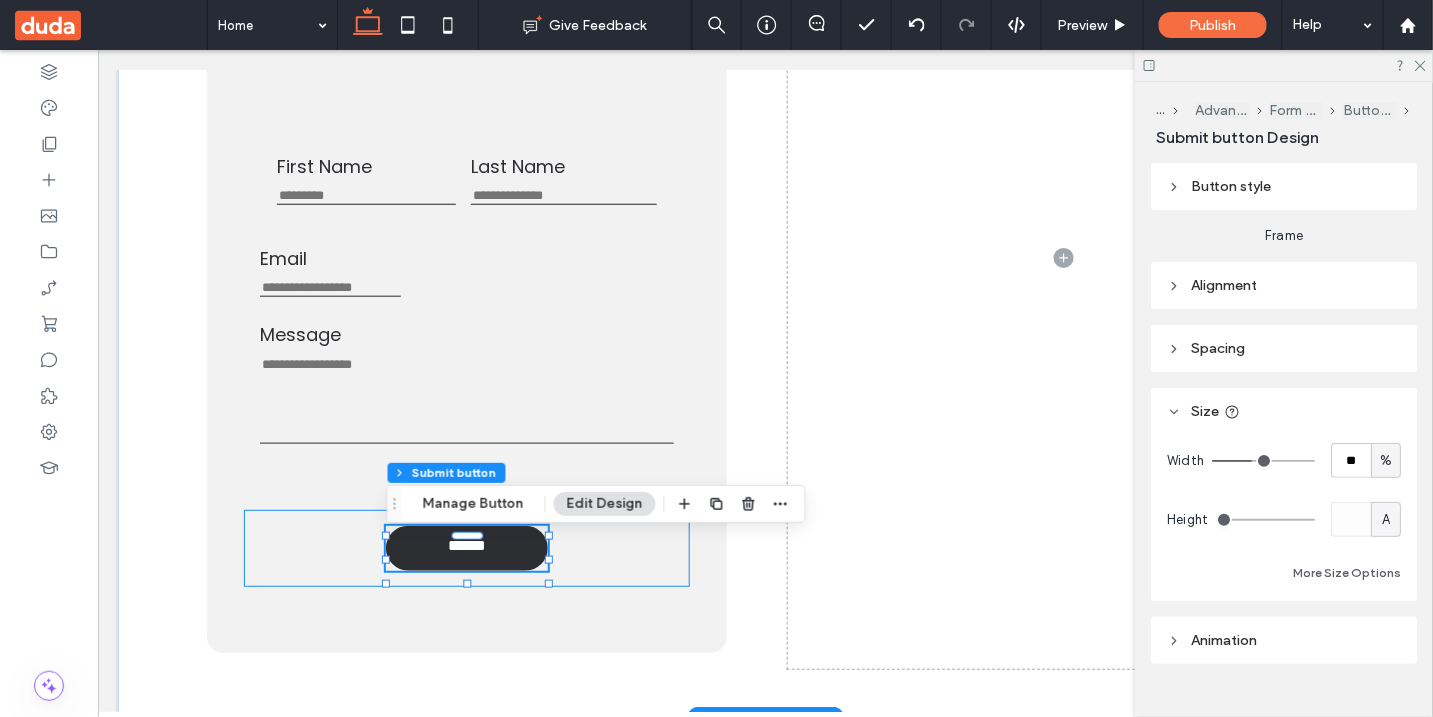 click on "******" at bounding box center [466, 548] 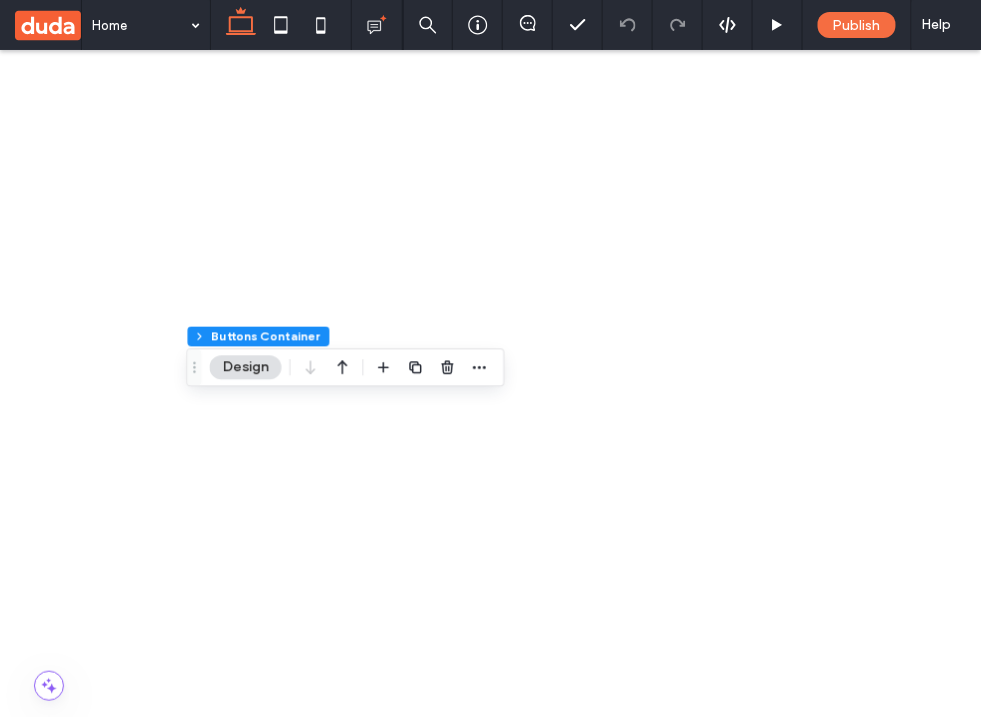 scroll, scrollTop: 558, scrollLeft: 0, axis: vertical 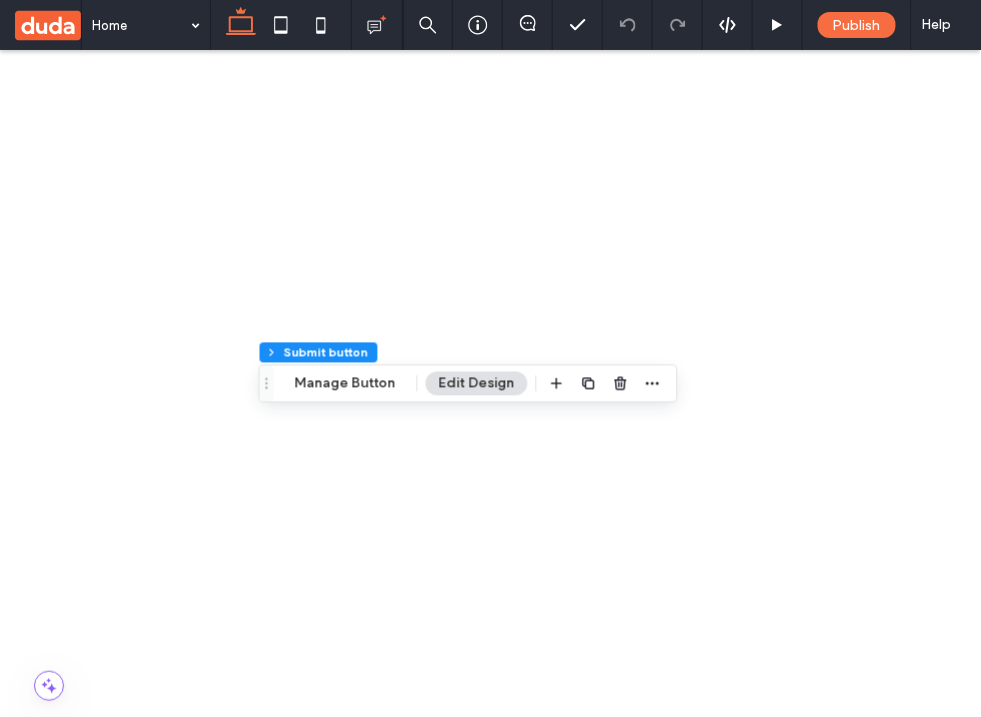 type on "**" 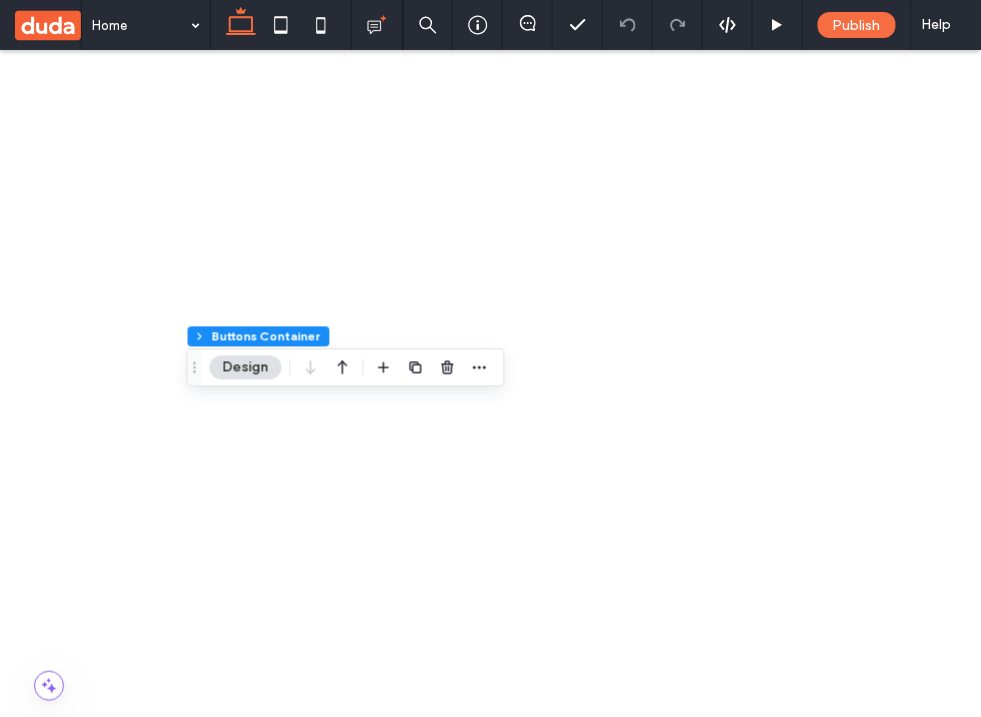 click on "First Name
Last Name
Email
Message
Get in Touch! ﻿
We'd love to hear from you
******" at bounding box center [318, 2658] 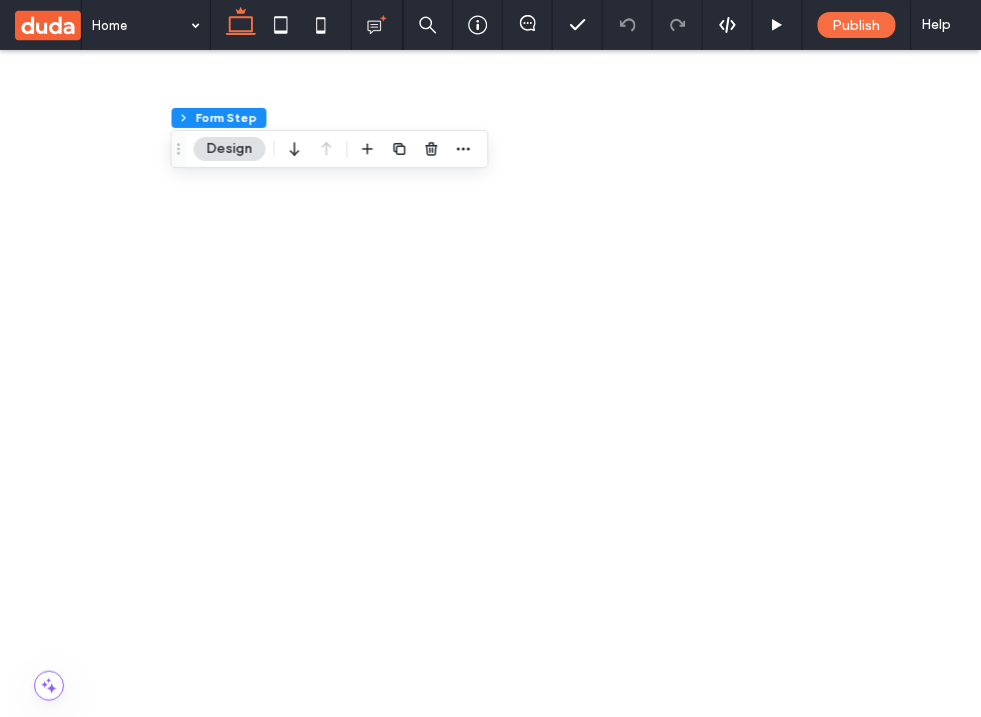 scroll, scrollTop: 322, scrollLeft: 0, axis: vertical 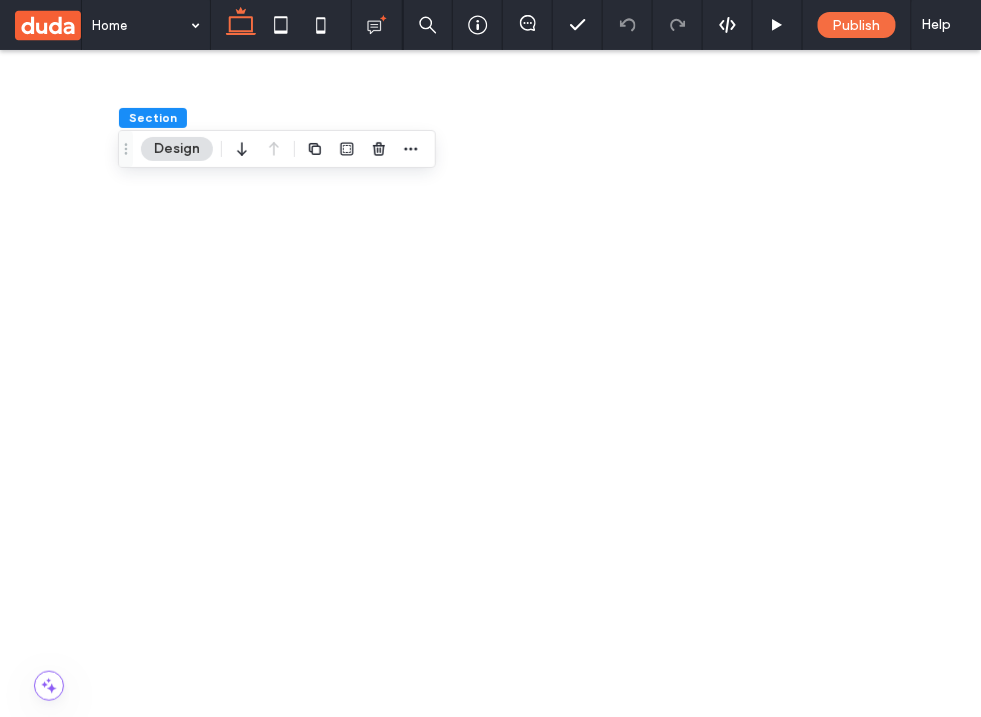 click at bounding box center [512, 923] 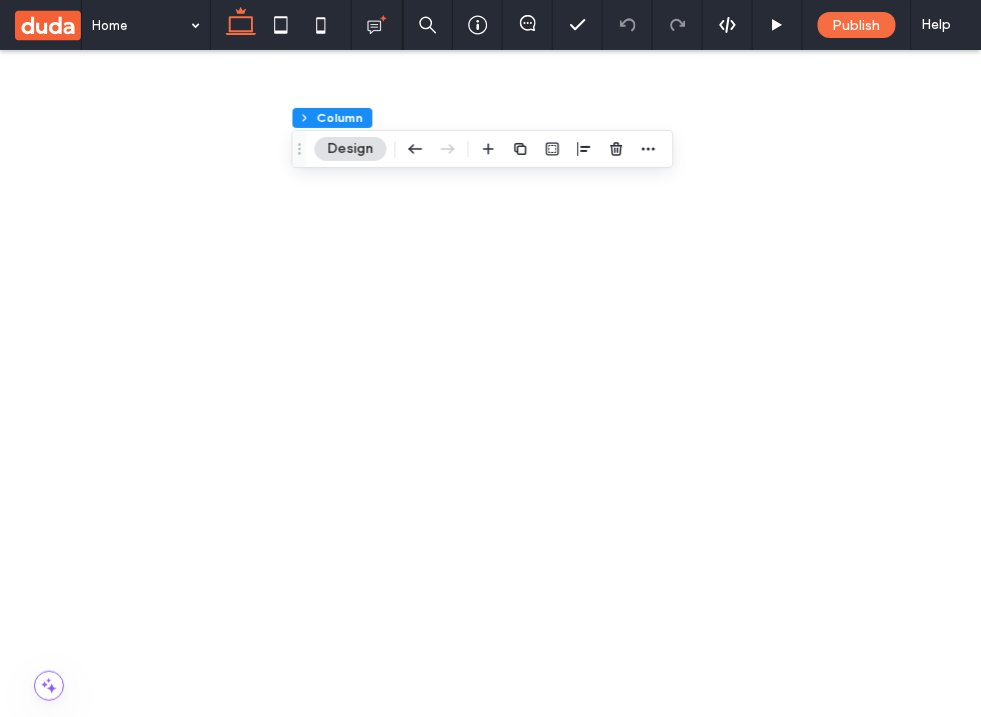 click on "First Name
Last Name
Email
Message
Get in Touch! ﻿
We'd love to hear from you
******" at bounding box center [283, 2894] 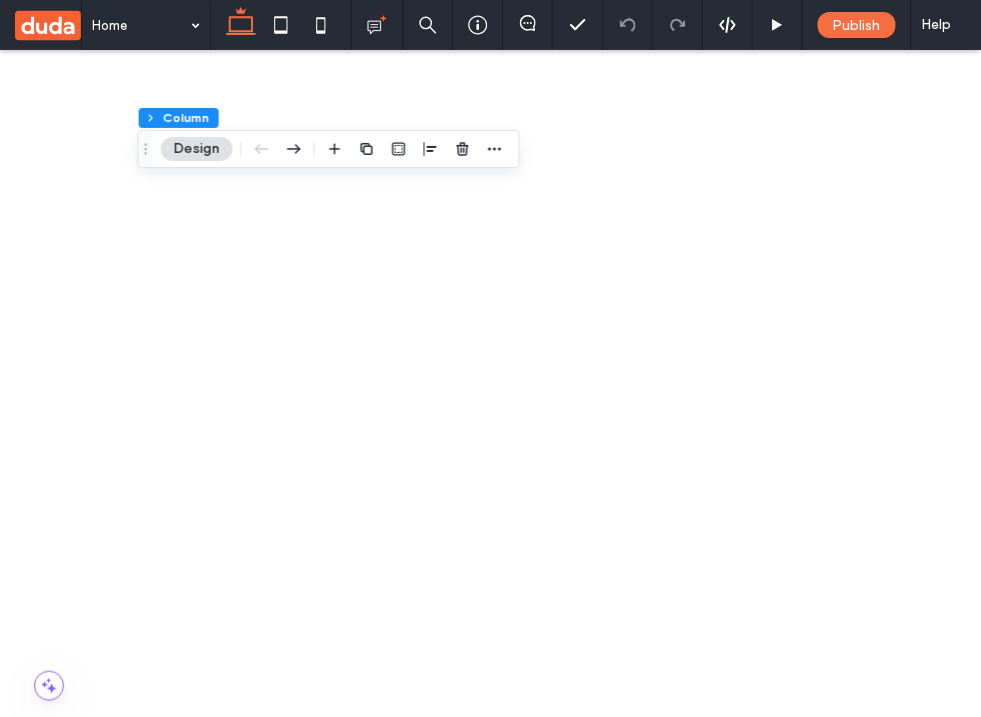 scroll, scrollTop: 931, scrollLeft: 0, axis: vertical 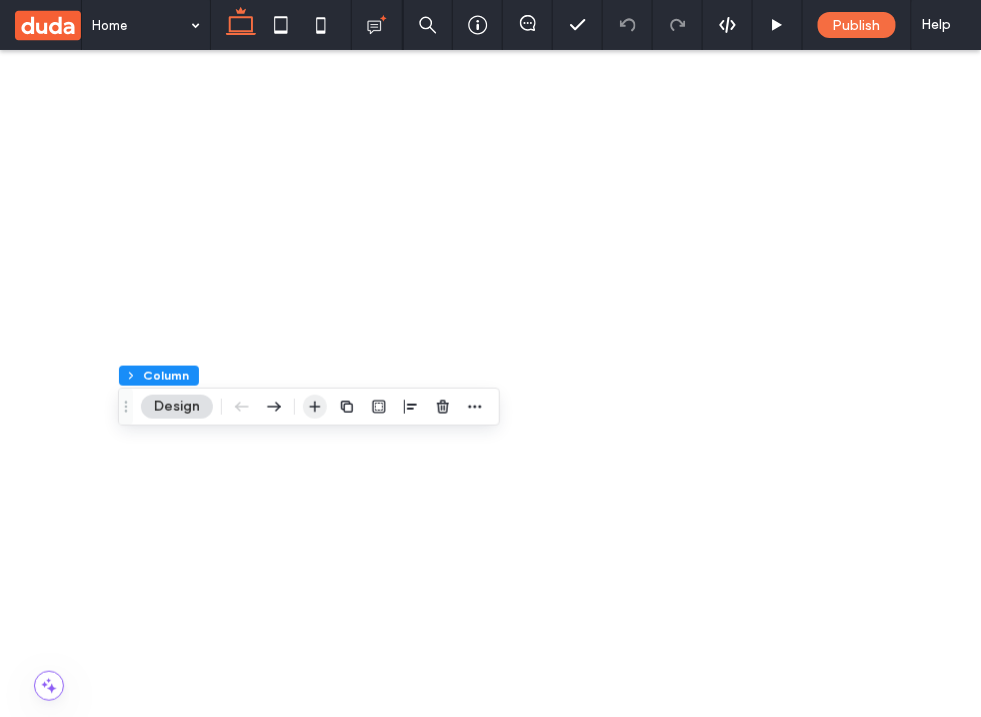 click 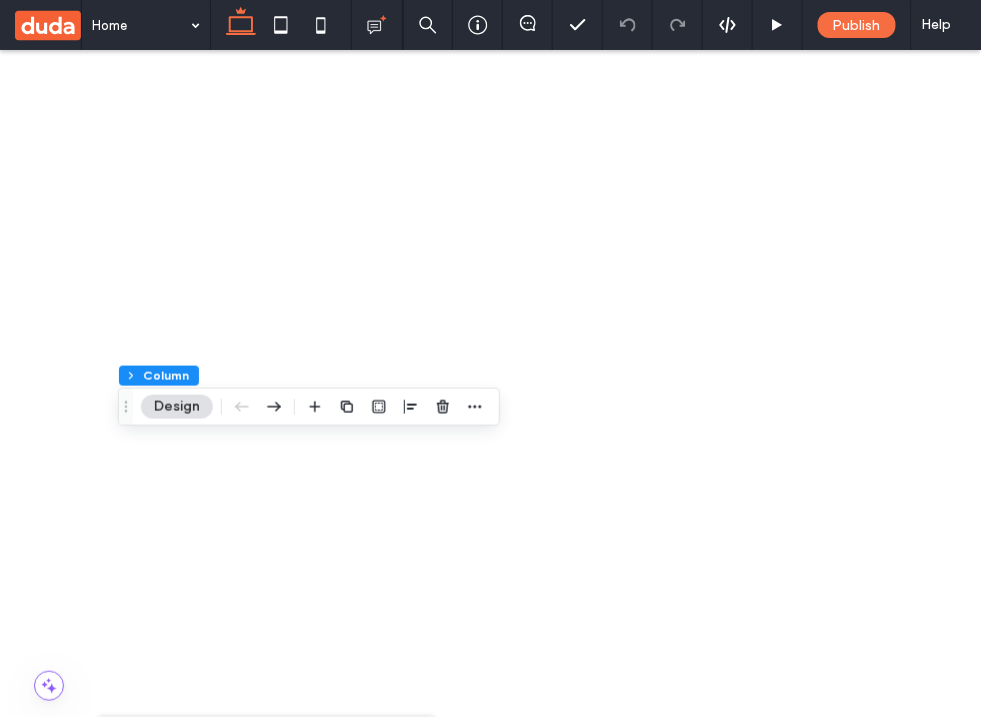 scroll, scrollTop: 0, scrollLeft: 0, axis: both 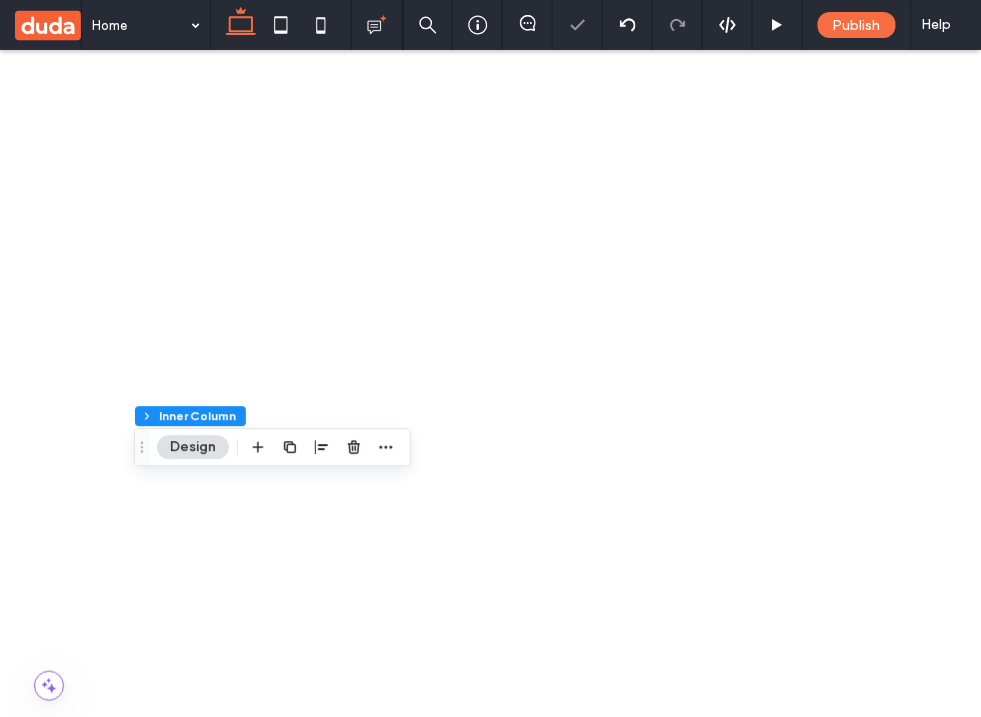 click at bounding box center [528, 3166] 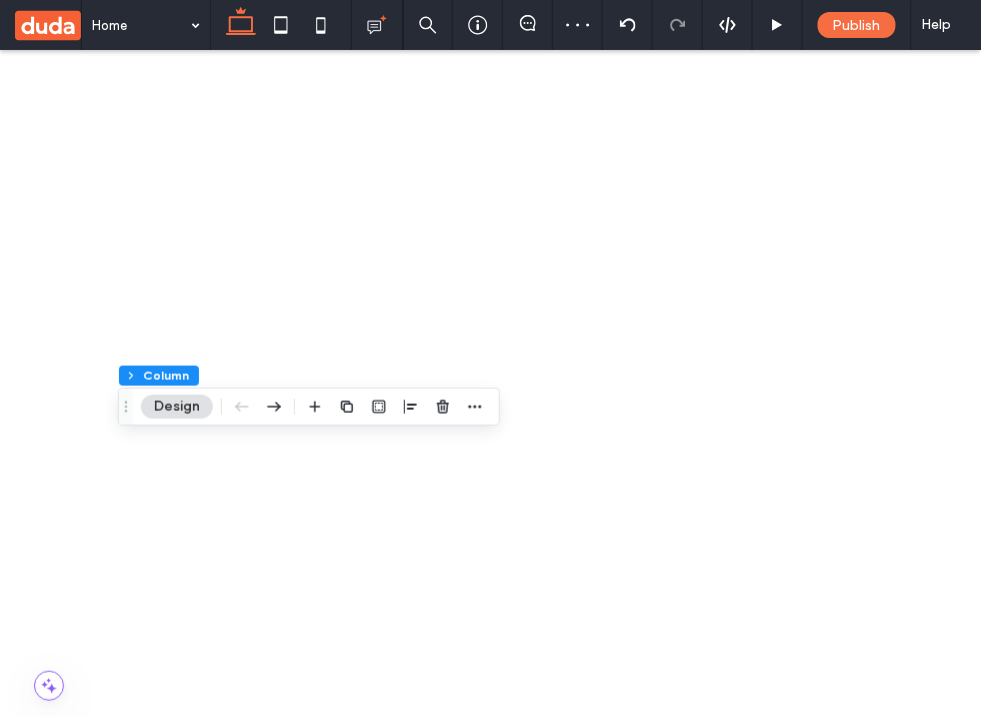 click at bounding box center (512, 488) 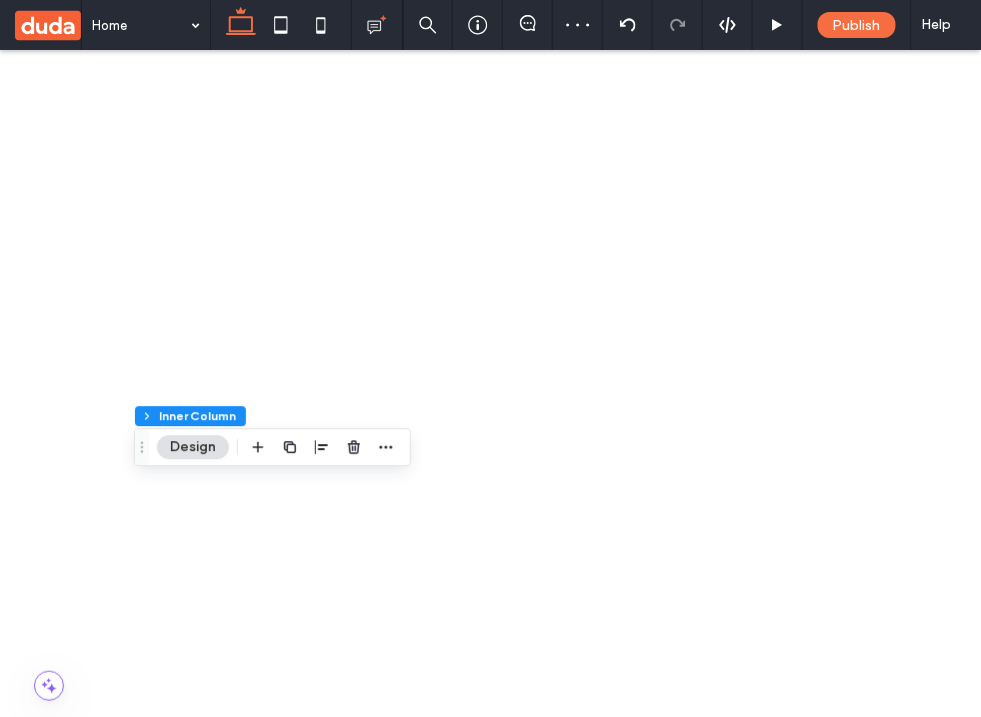 click at bounding box center (512, 3214) 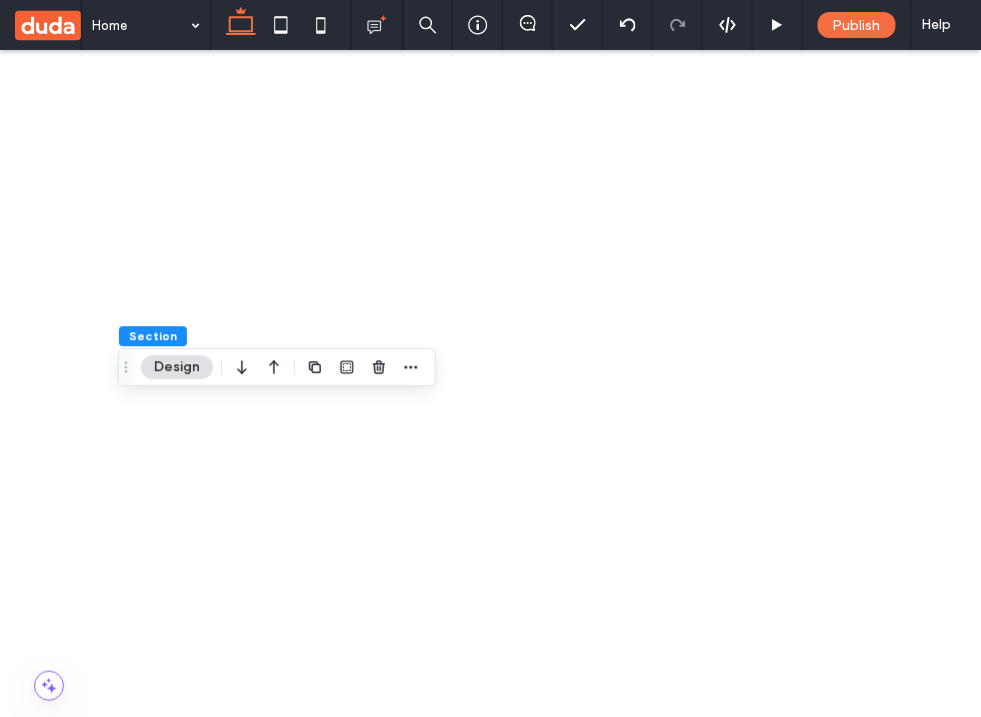 click at bounding box center [512, 488] 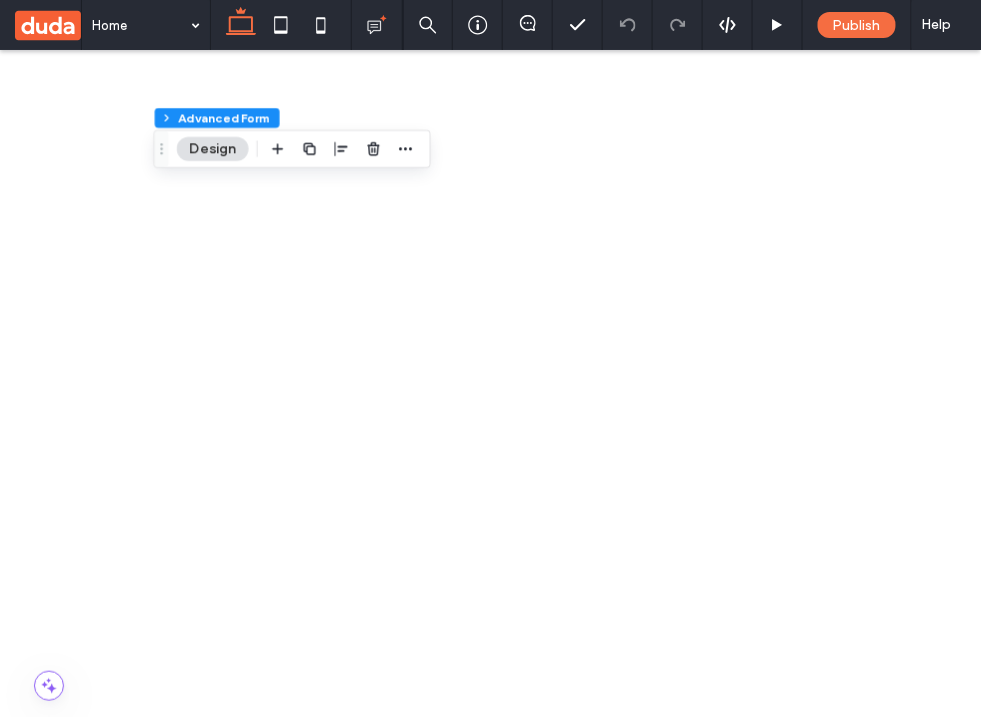 scroll, scrollTop: 602, scrollLeft: 0, axis: vertical 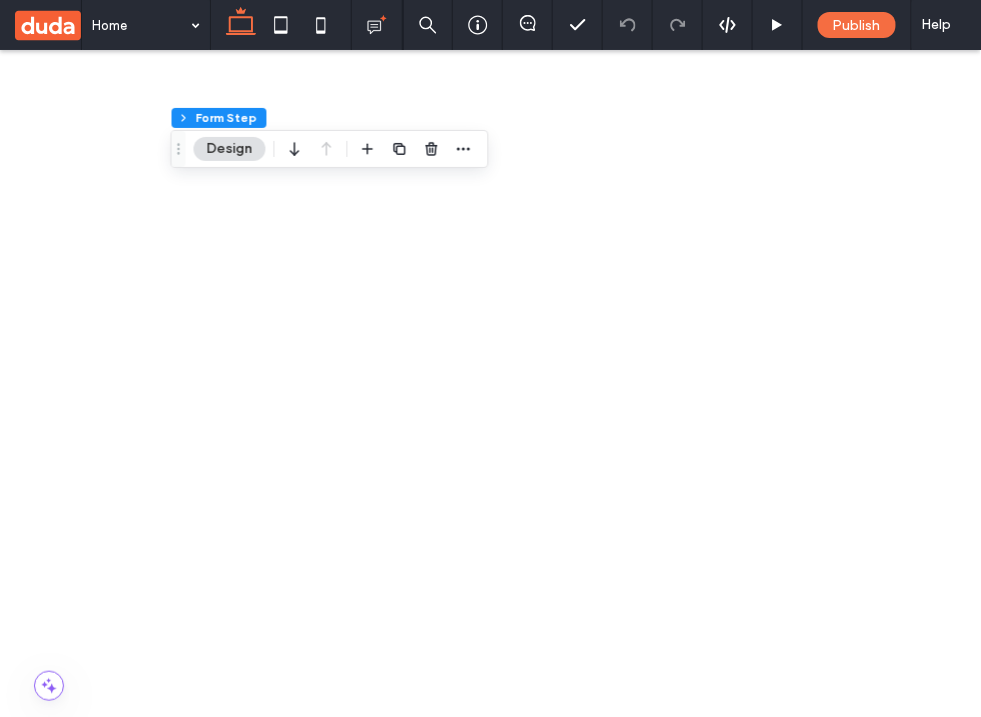 click on "******" at bounding box center (334, 2907) 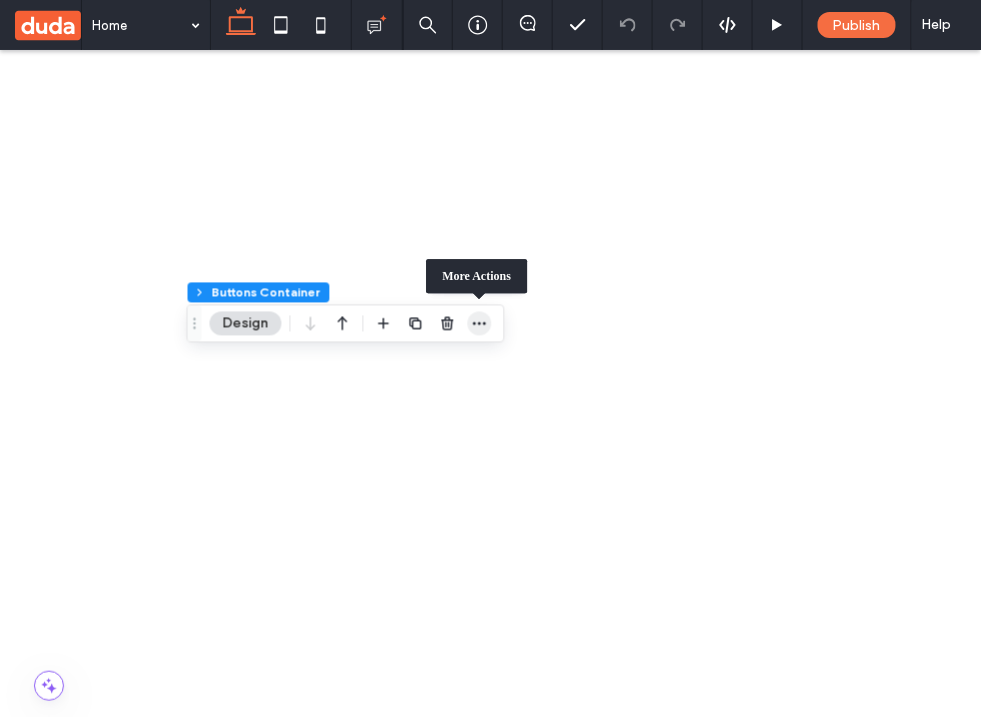 click 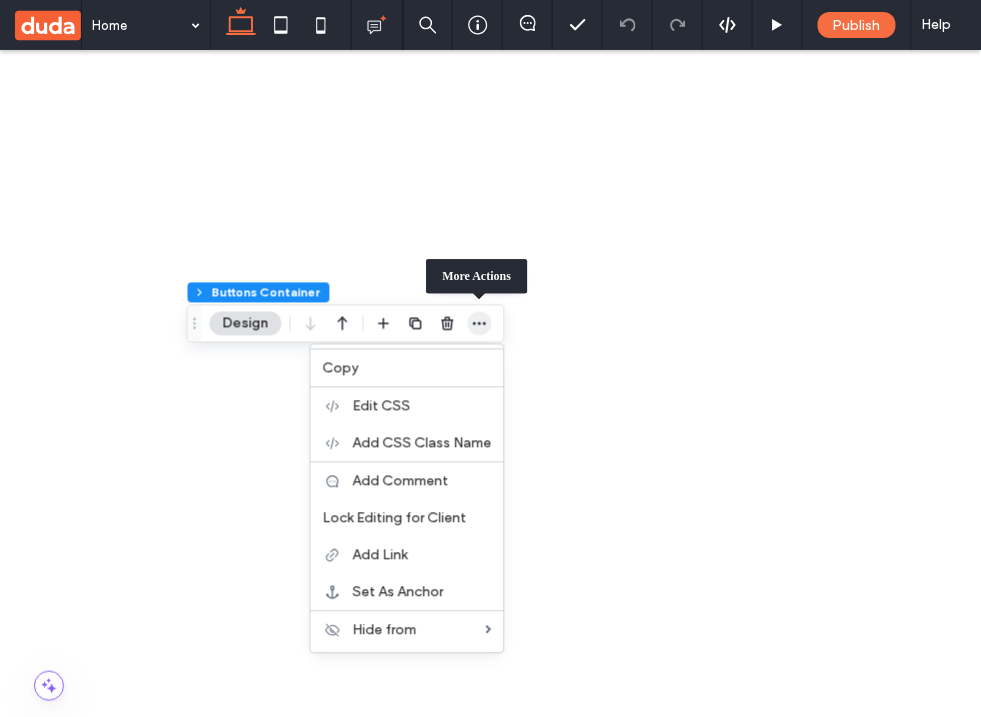 click 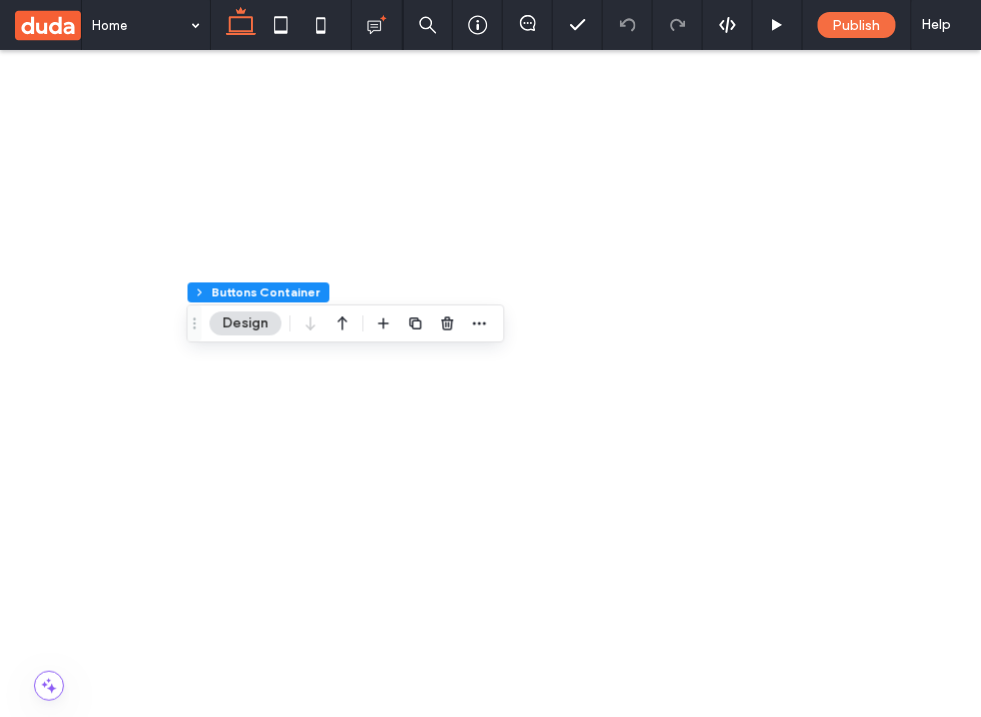 type 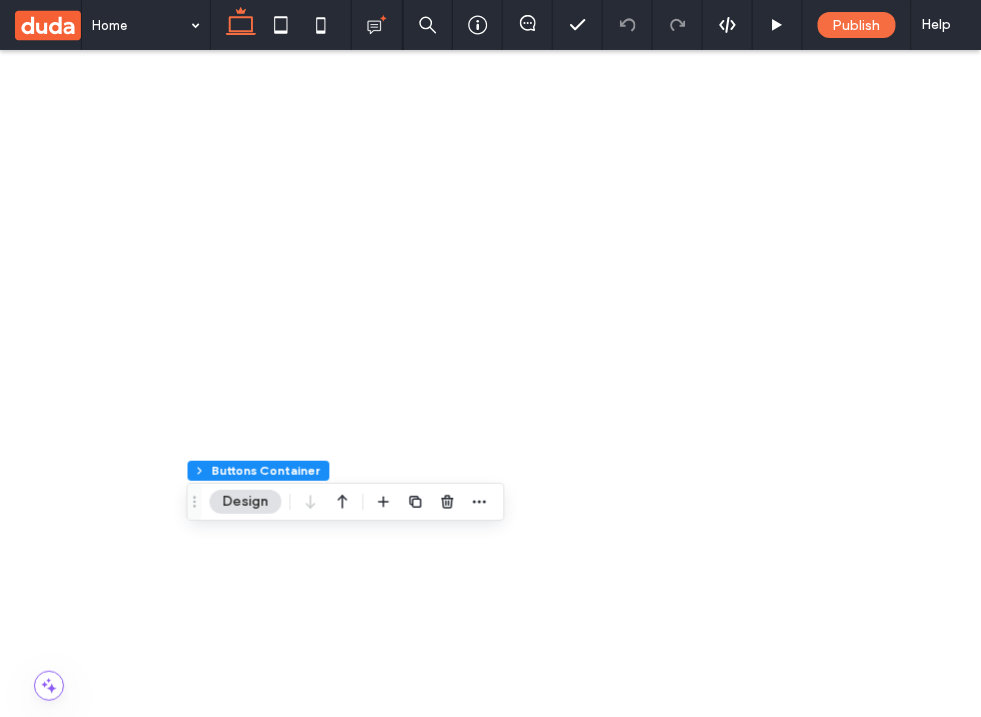 scroll, scrollTop: 361, scrollLeft: 0, axis: vertical 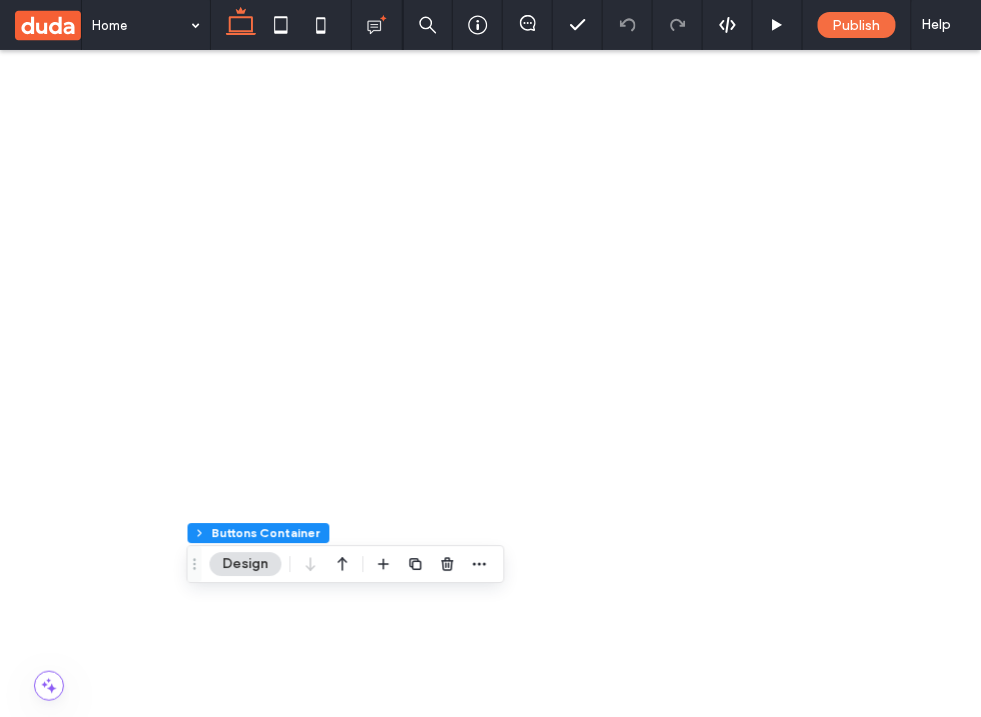 click on "[FIRST]
[LAST]" at bounding box center [350, 2605] 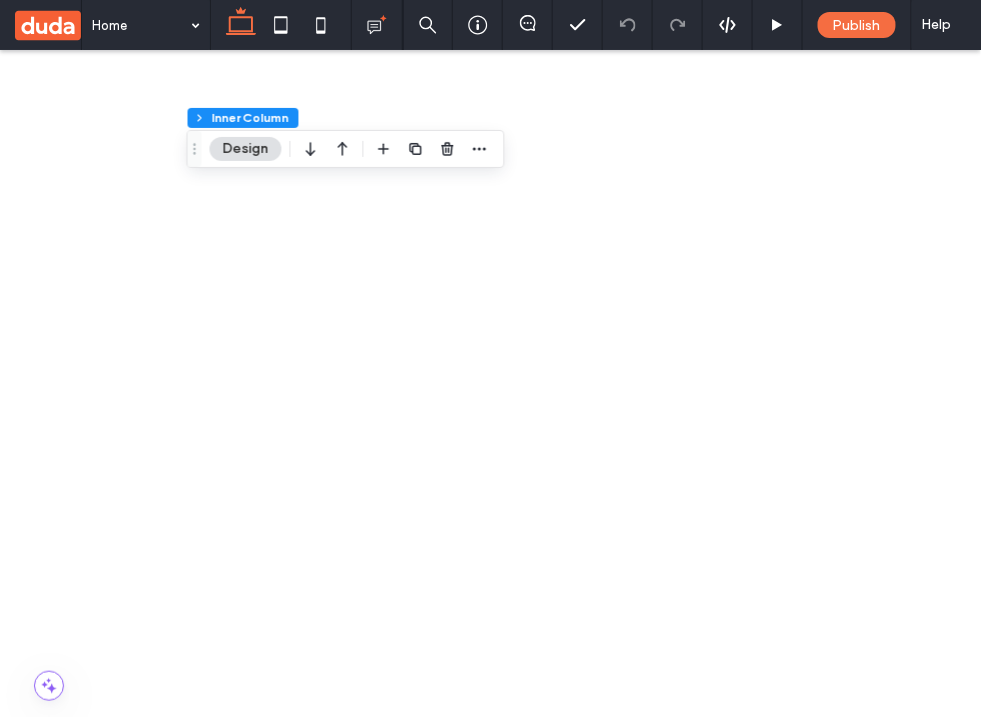 scroll, scrollTop: 636, scrollLeft: 0, axis: vertical 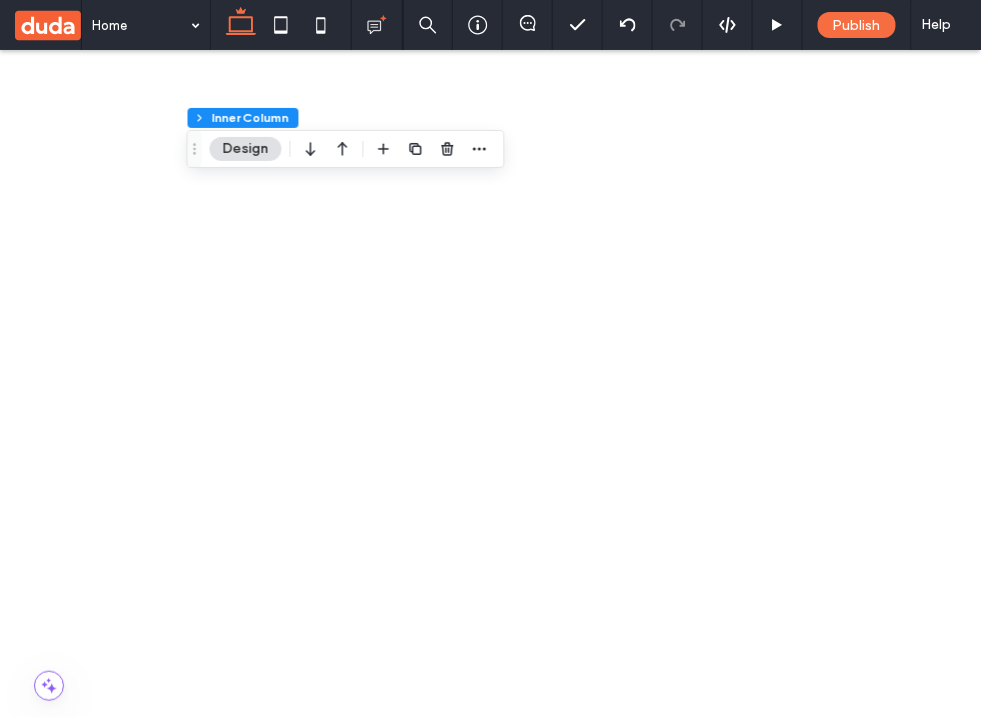 click on "Get in Touch! ﻿
We'd love to hear from you
First Name
Last Name
Email
Message
******" at bounding box center (318, 2816) 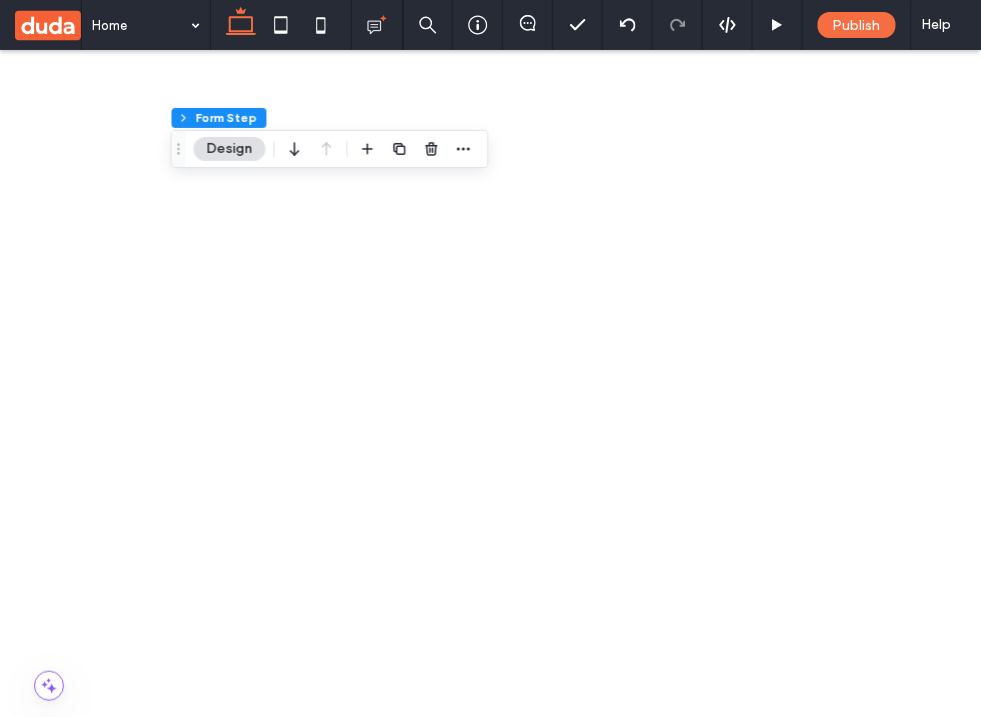 click on "Get in Touch! ﻿
We'd love to hear from you
First Name
Last Name
Email
Message
******" at bounding box center [318, 2816] 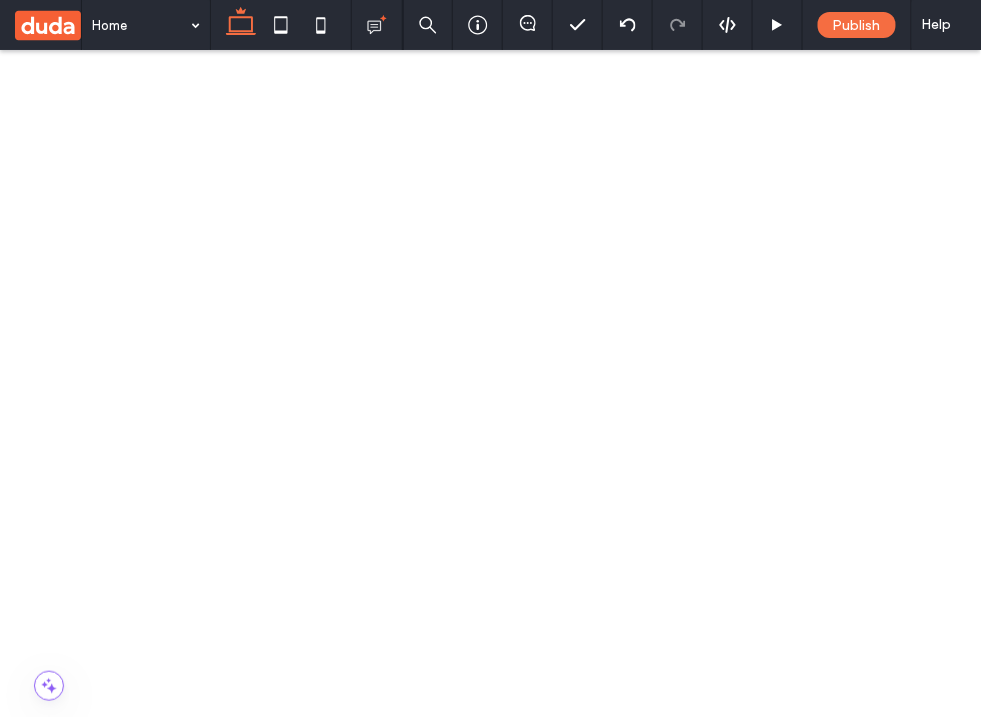 click on "******" at bounding box center [107, 2984] 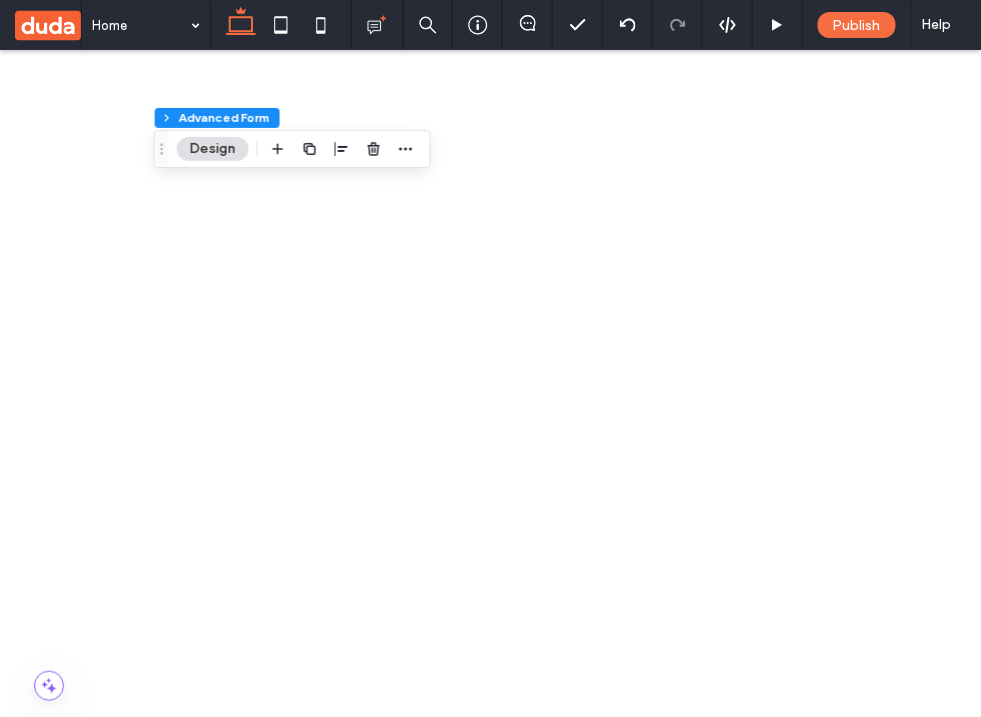 click on "******" at bounding box center [107, 2984] 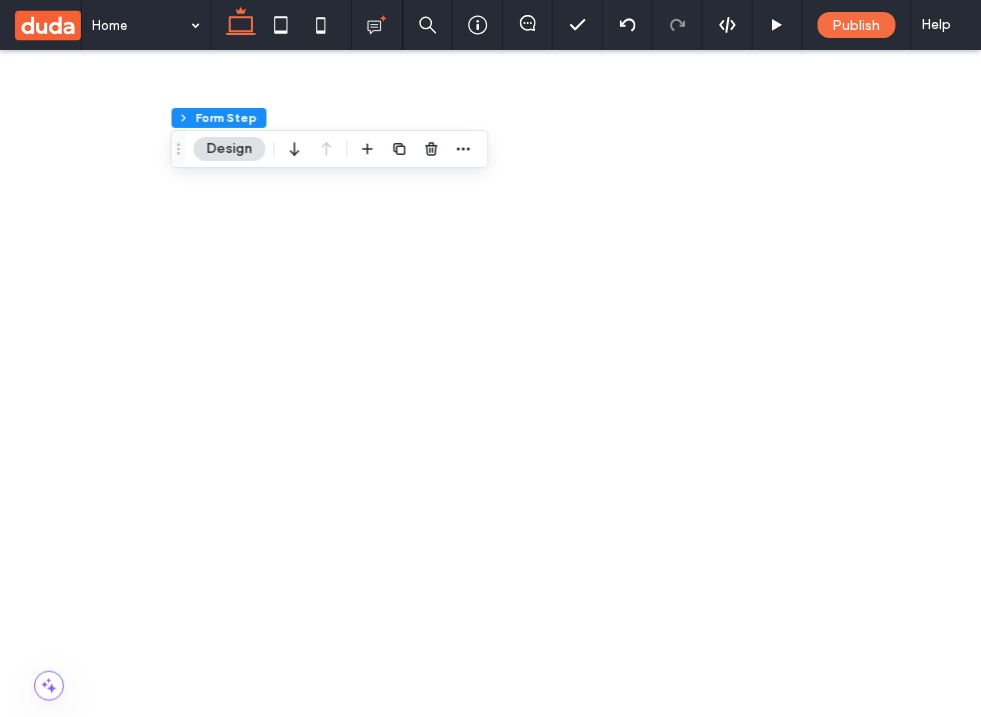 click on "Get in Touch! ﻿
We'd love to hear from you
First Name
Last Name
Email
Message
******" at bounding box center [302, 2704] 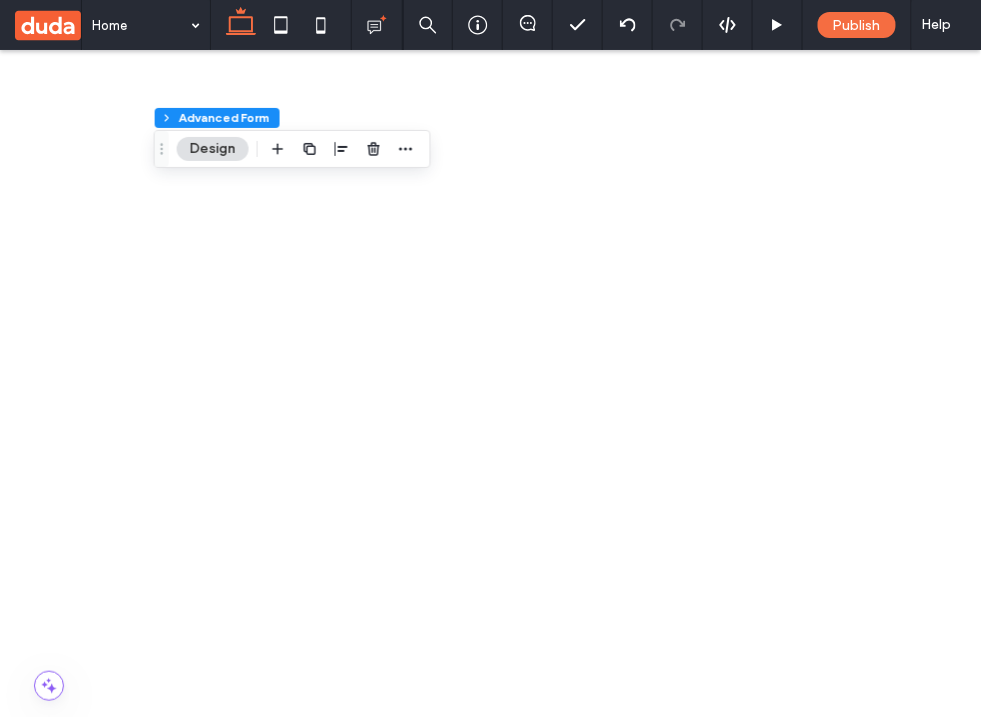 scroll, scrollTop: 836, scrollLeft: 0, axis: vertical 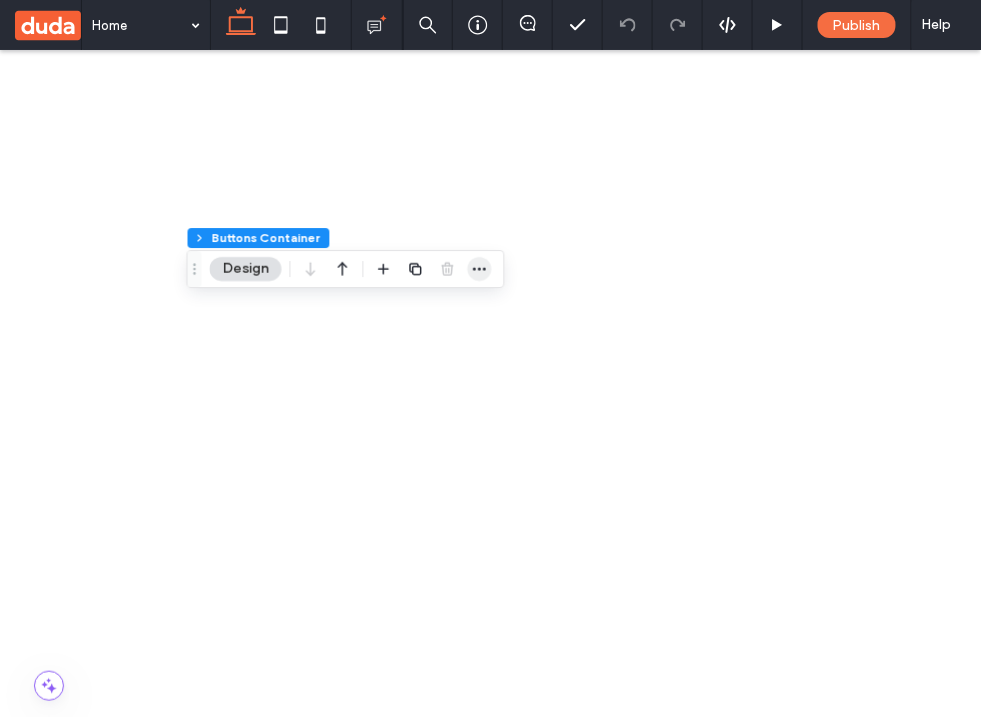 click 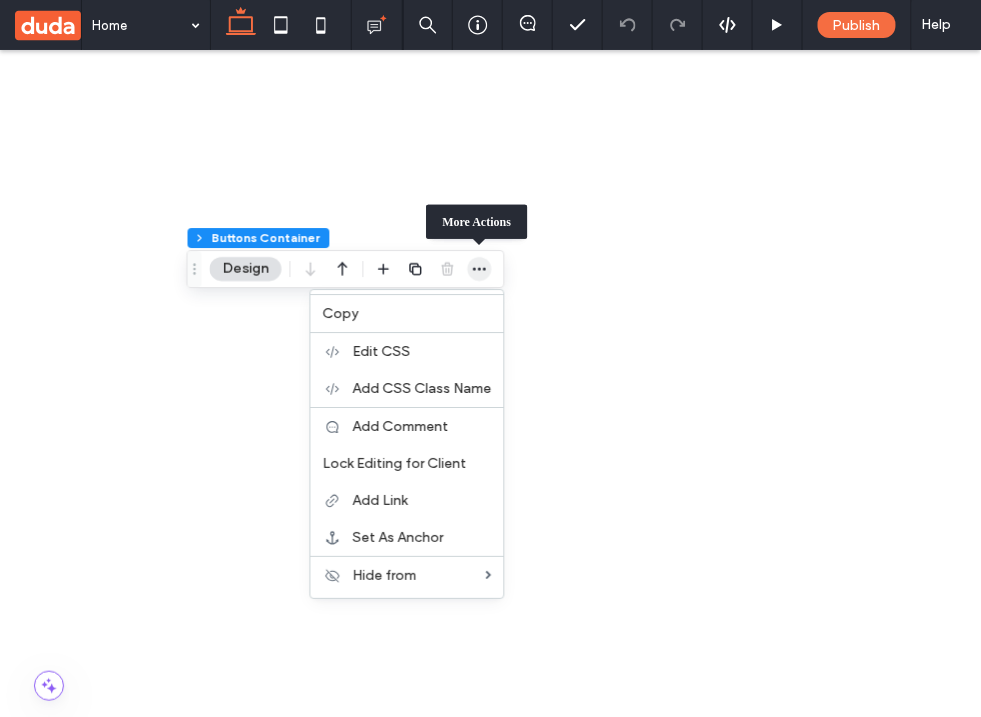 click 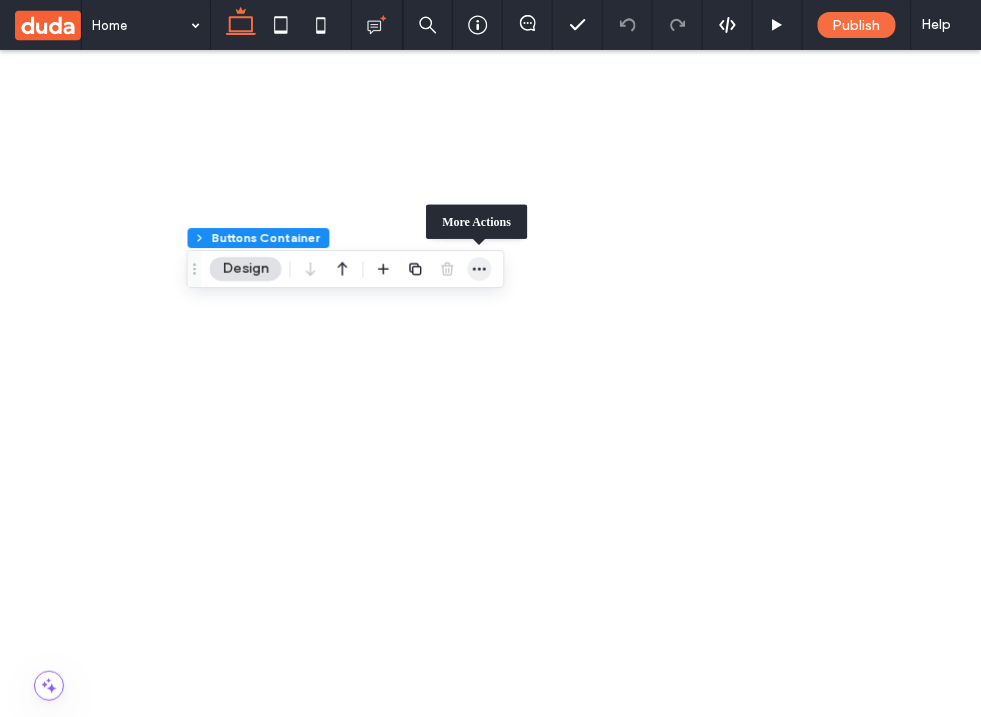 type 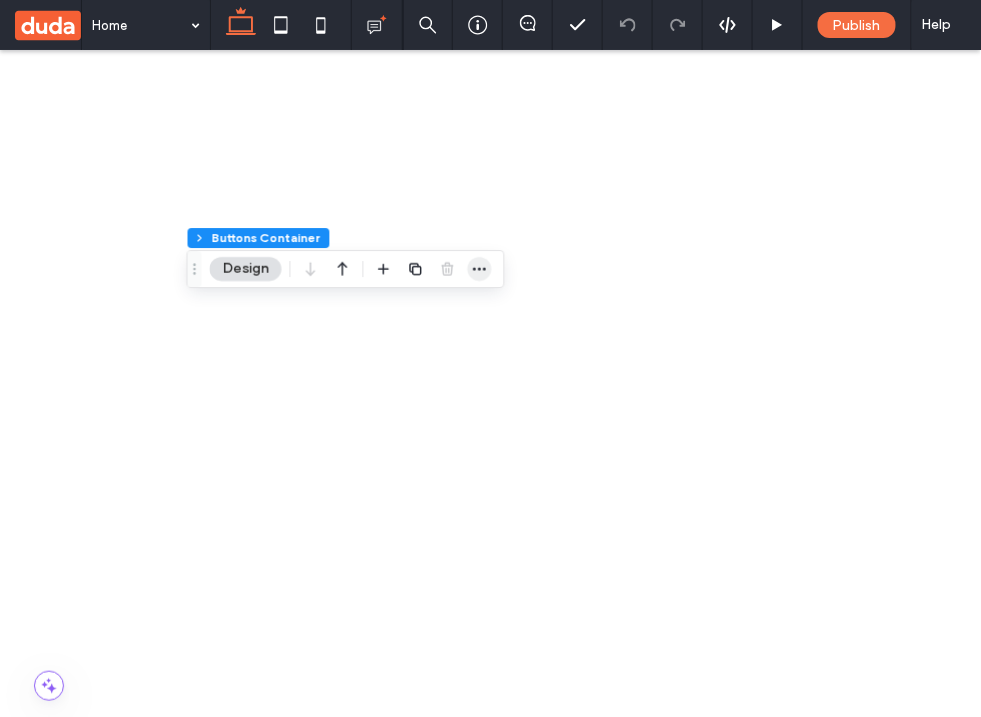 click 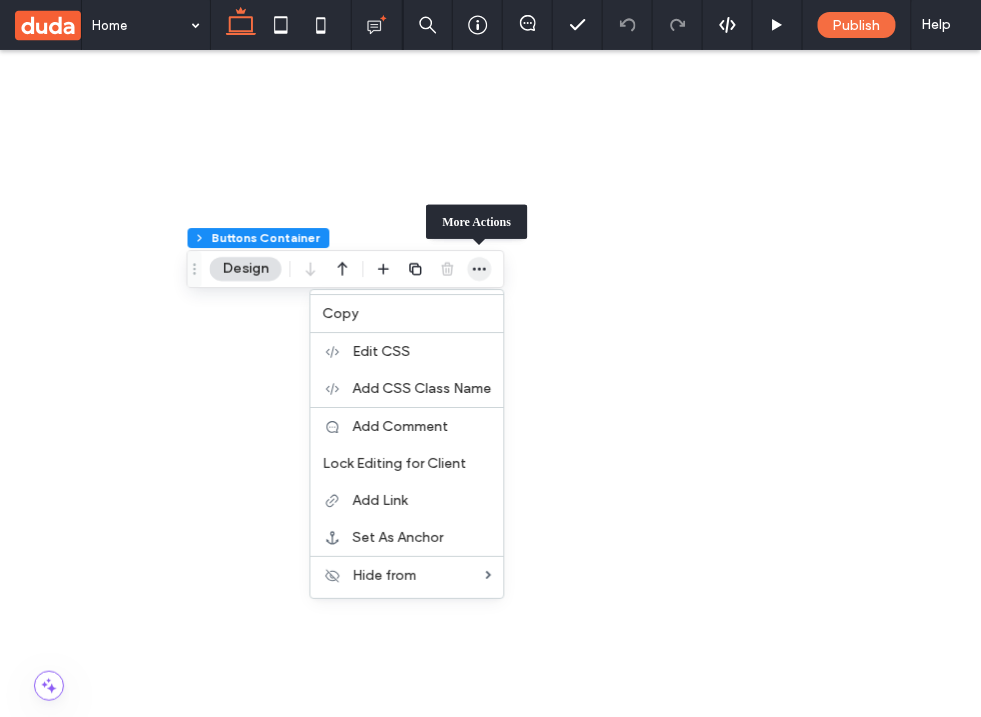 click 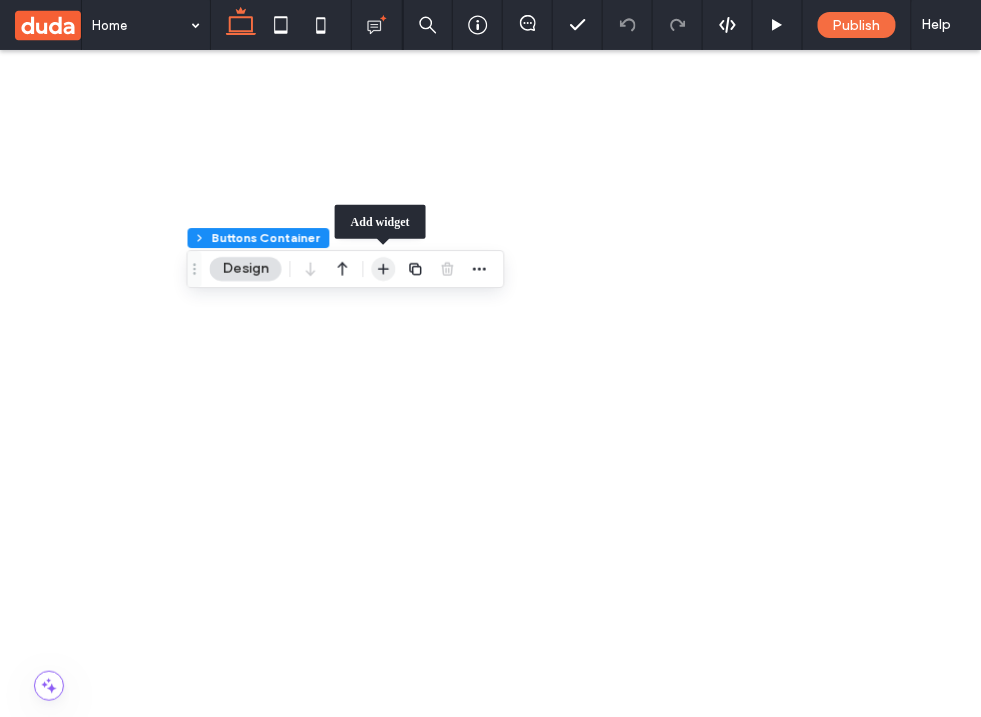 click 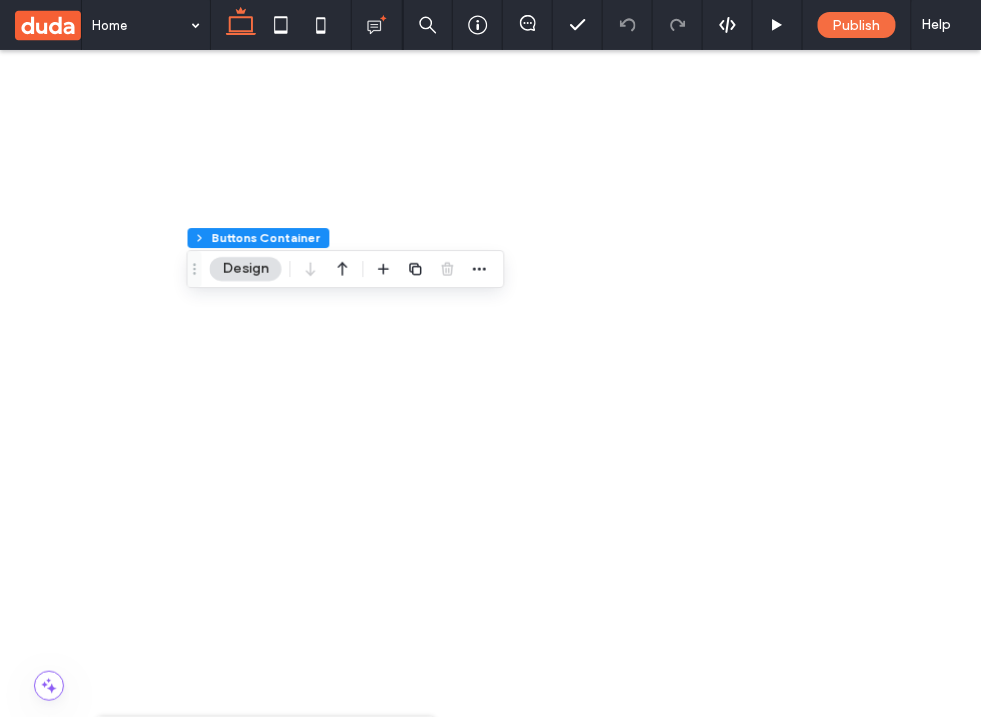 click 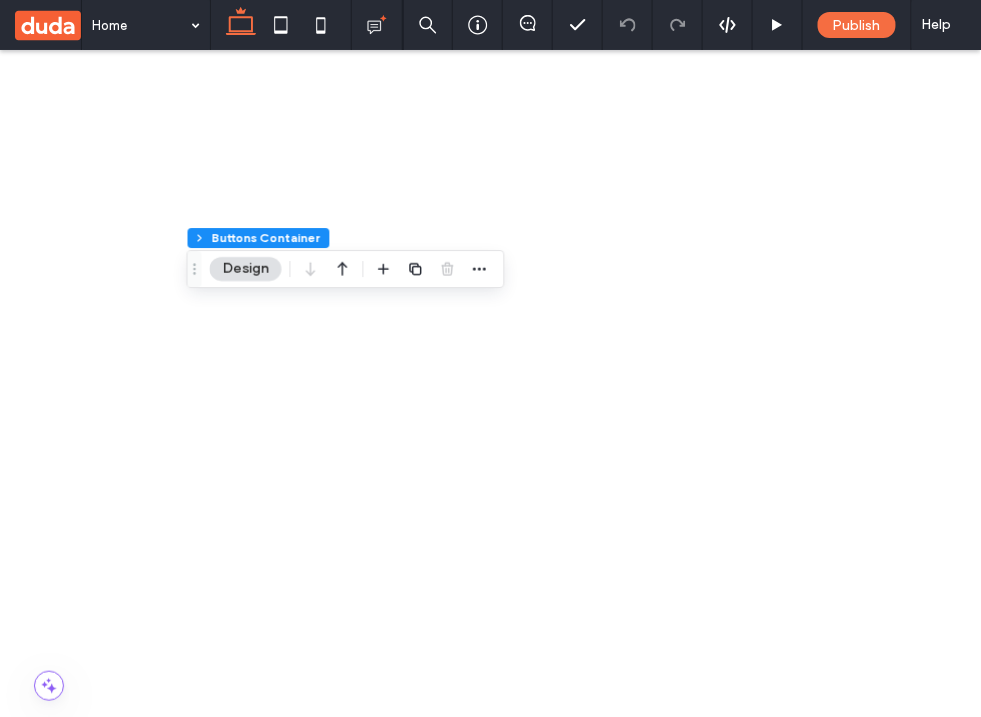 click on "******" at bounding box center [334, 2853] 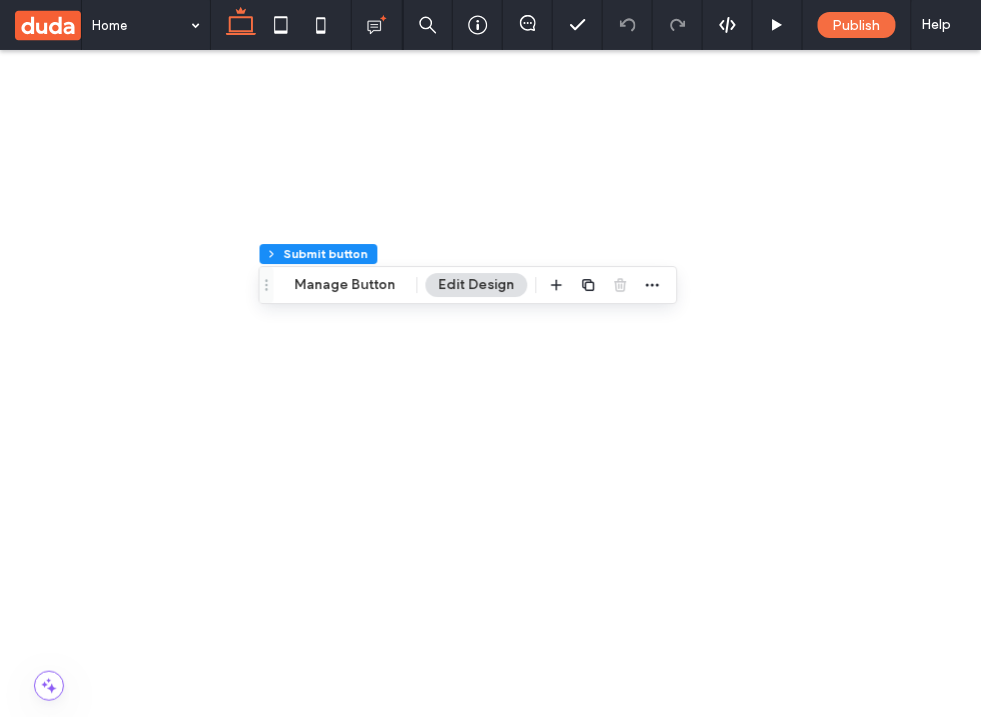 type on "**" 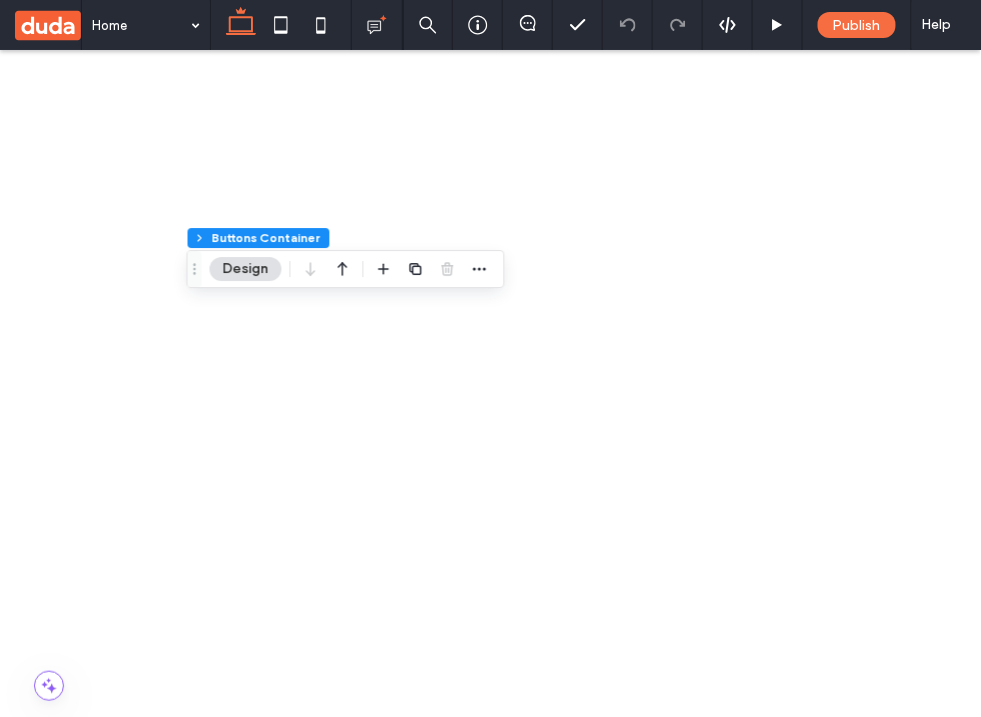 scroll, scrollTop: 0, scrollLeft: 0, axis: both 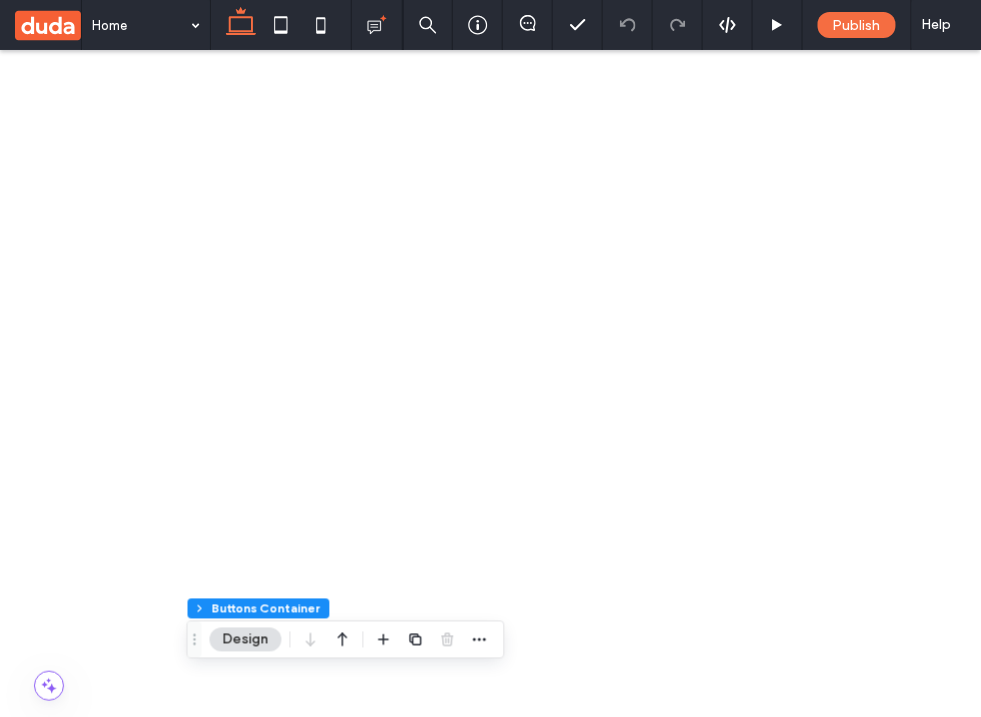 click at bounding box center (512, 1245) 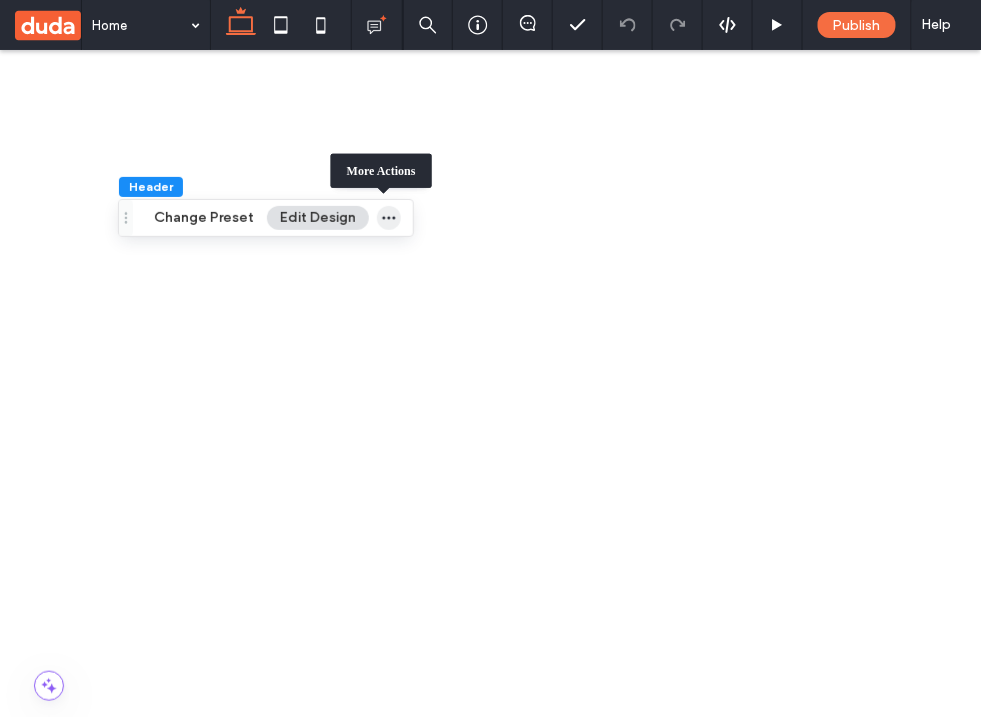 click 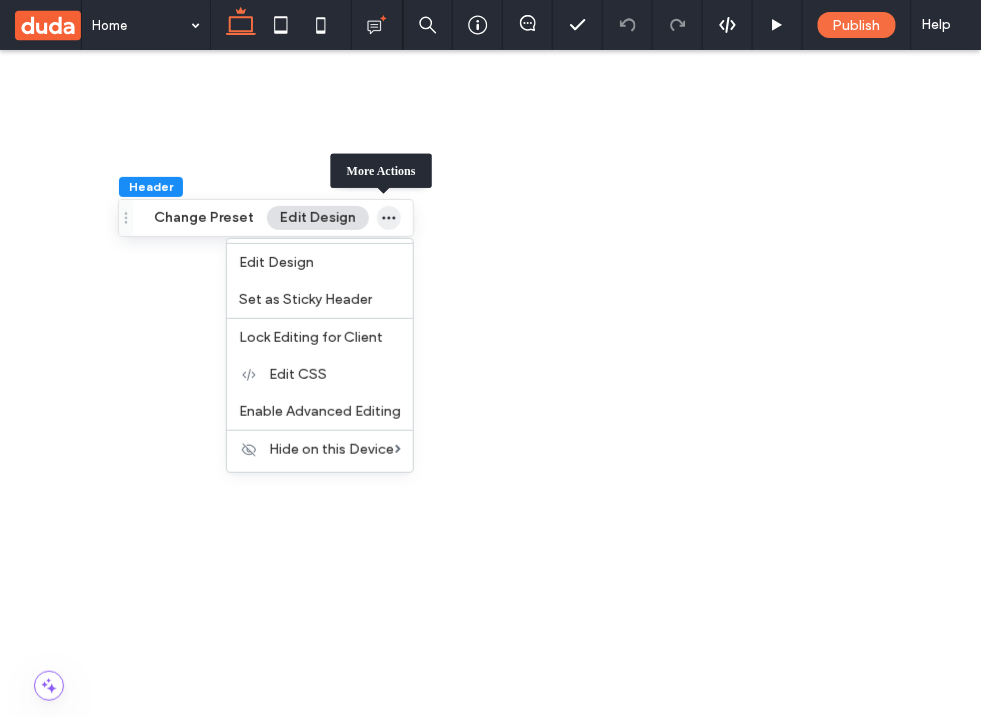 click 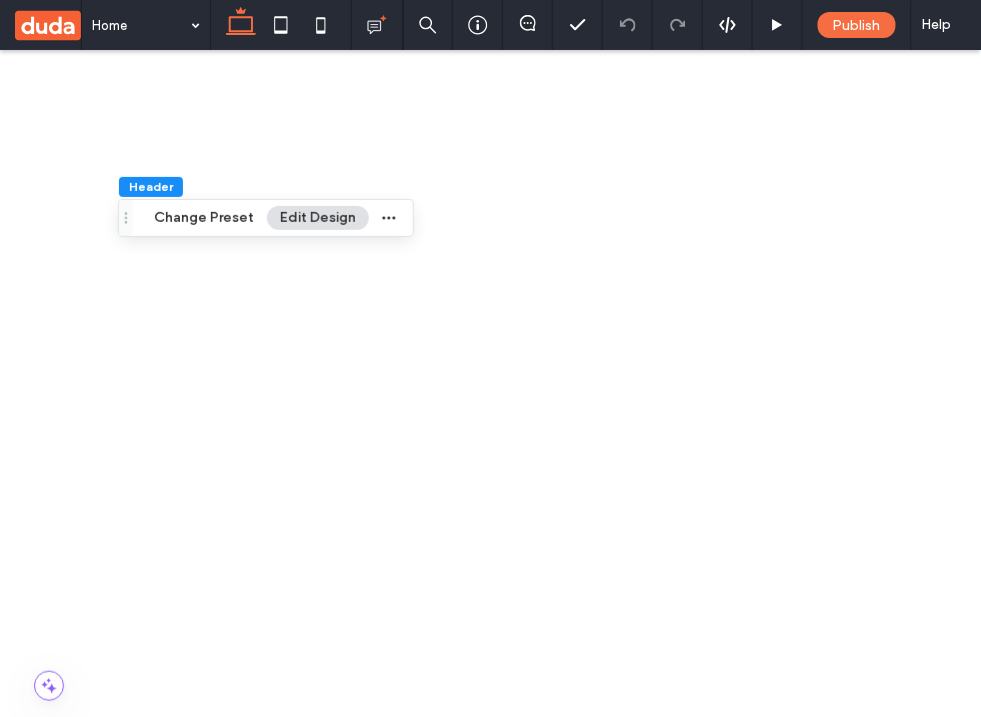 click on "Header Change Preset Edit Design" at bounding box center (266, 218) 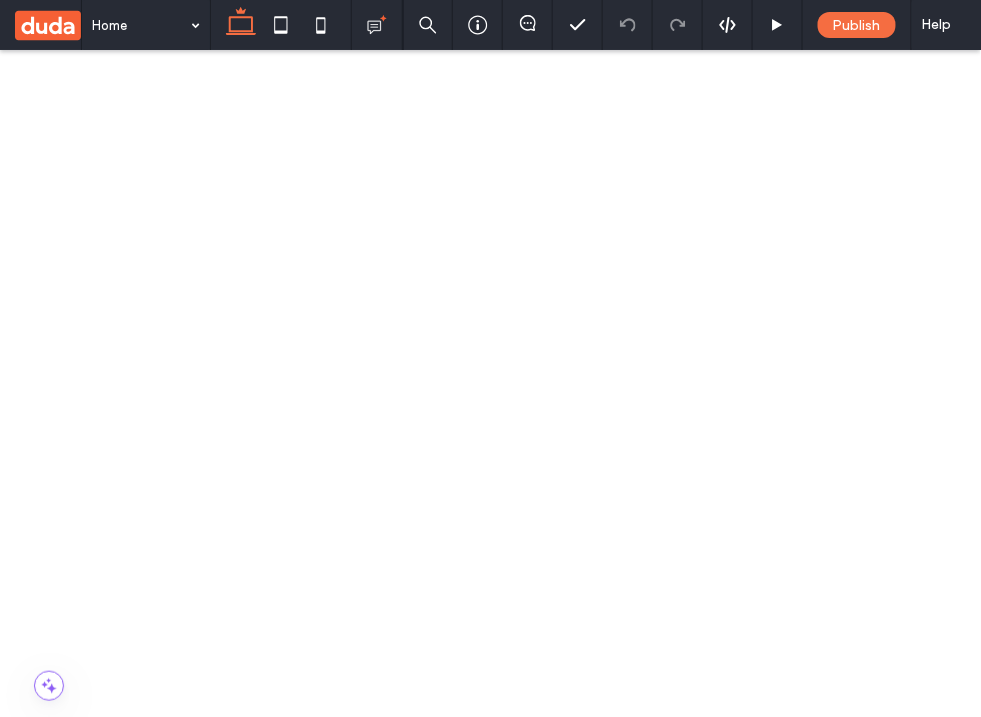 click at bounding box center [512, 1245] 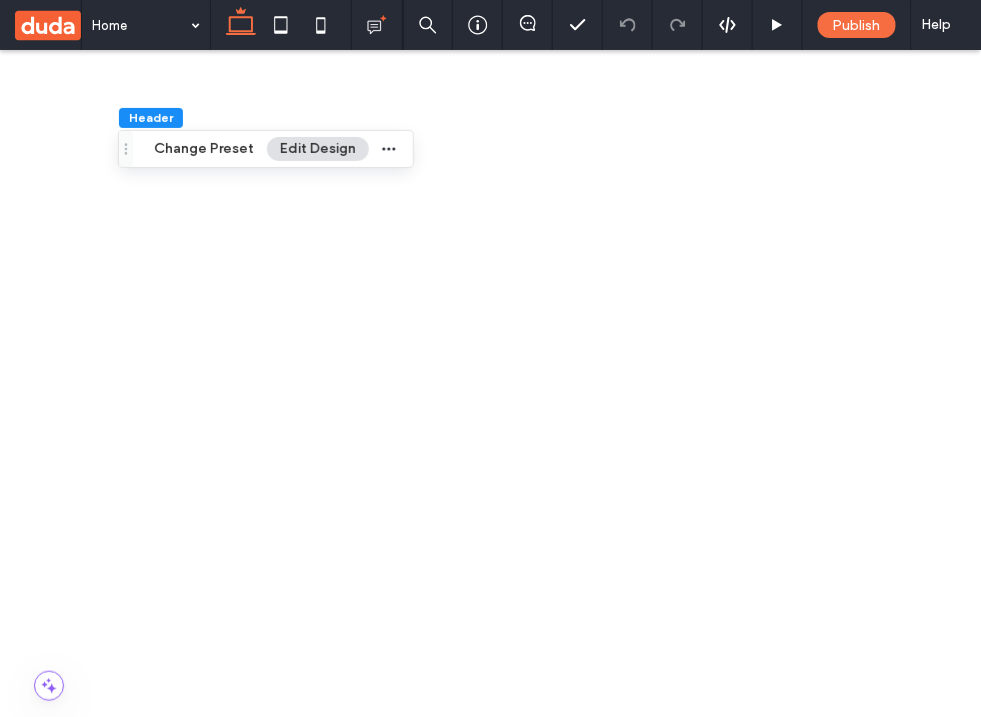 scroll, scrollTop: 182, scrollLeft: 0, axis: vertical 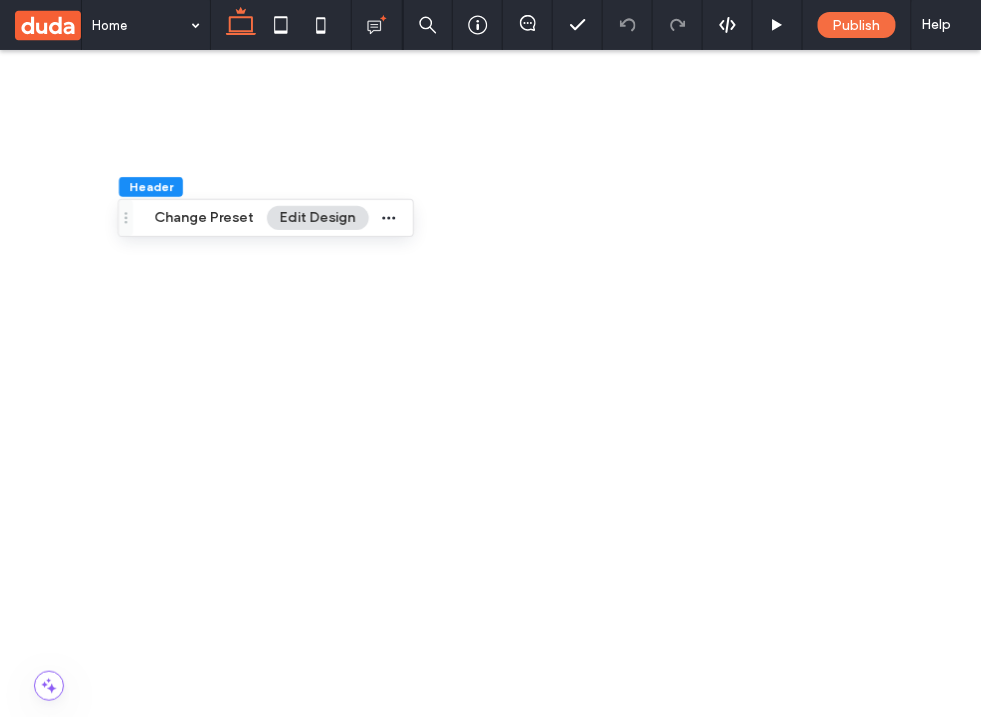 click on "Basic Header" at bounding box center (512, 1408) 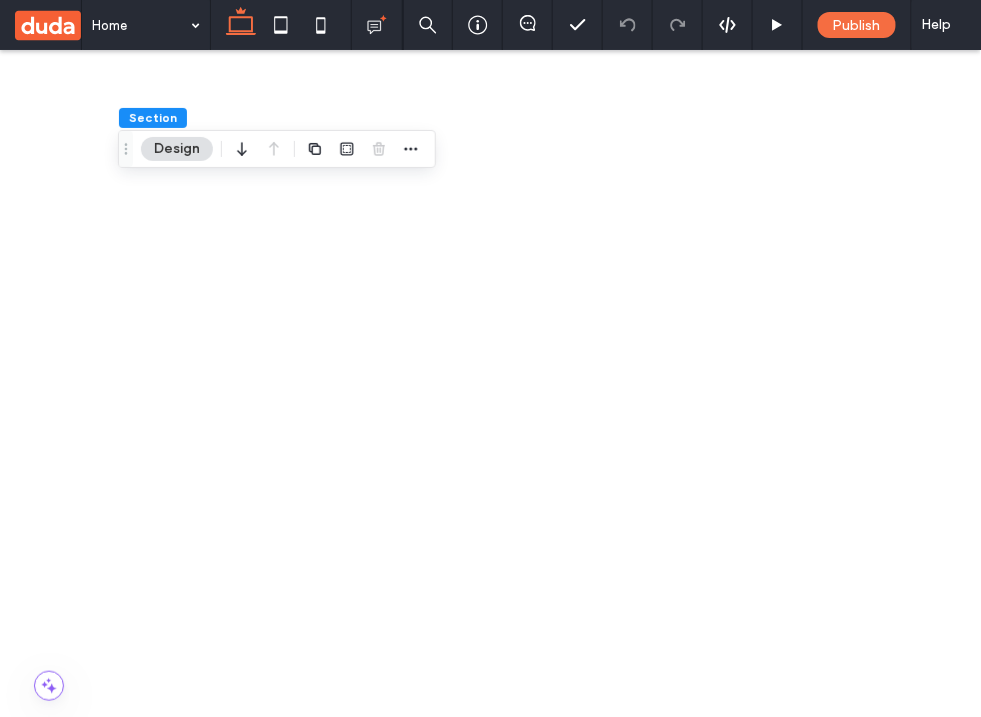 click on "Basic Header" at bounding box center [512, 1408] 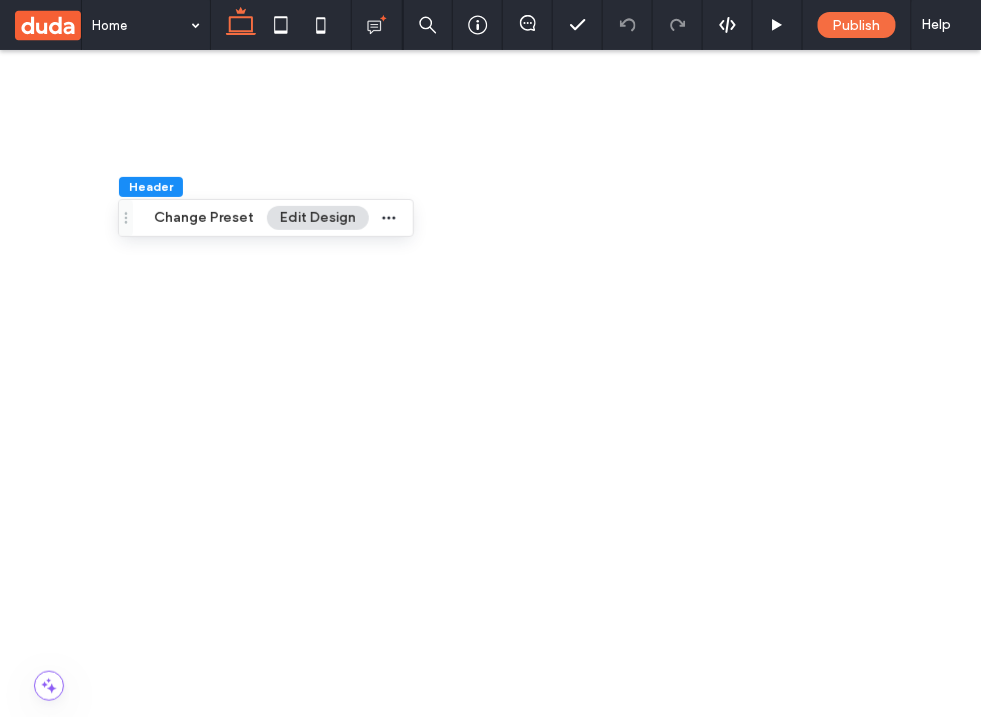 click on "Get in Touch! ﻿
We'd love to hear from you
[FIRST]
[LAST]
[EMAIL]
Message
******" at bounding box center [318, 3288] 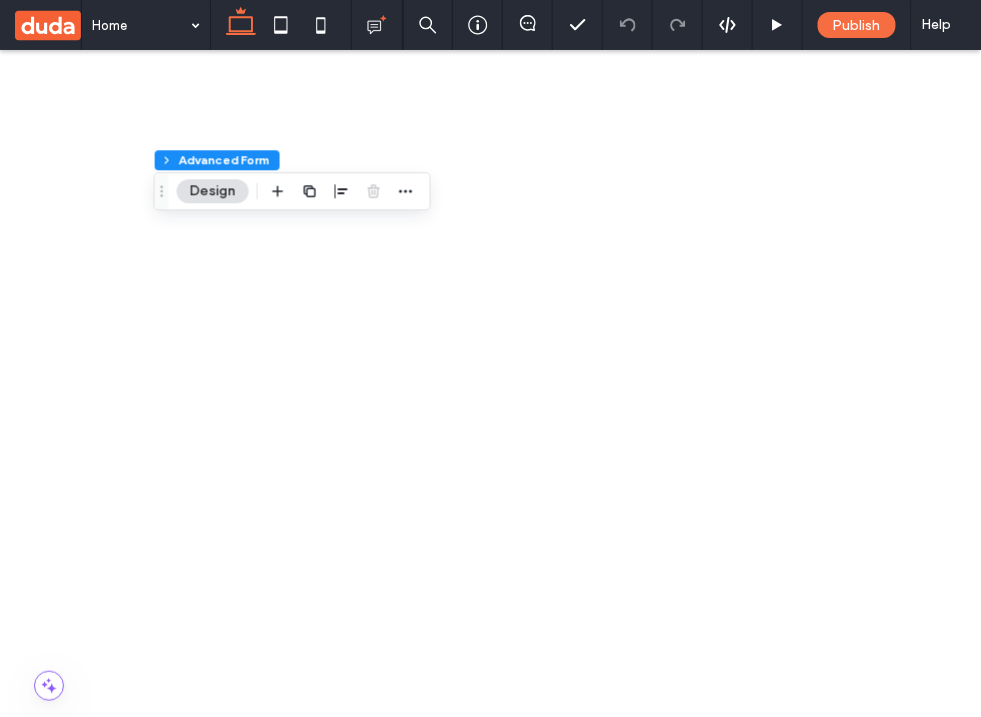 click on "Get in Touch! ﻿
We'd love to hear from you
[FIRST]
[LAST]
[EMAIL]
Message
******" at bounding box center [283, 3288] 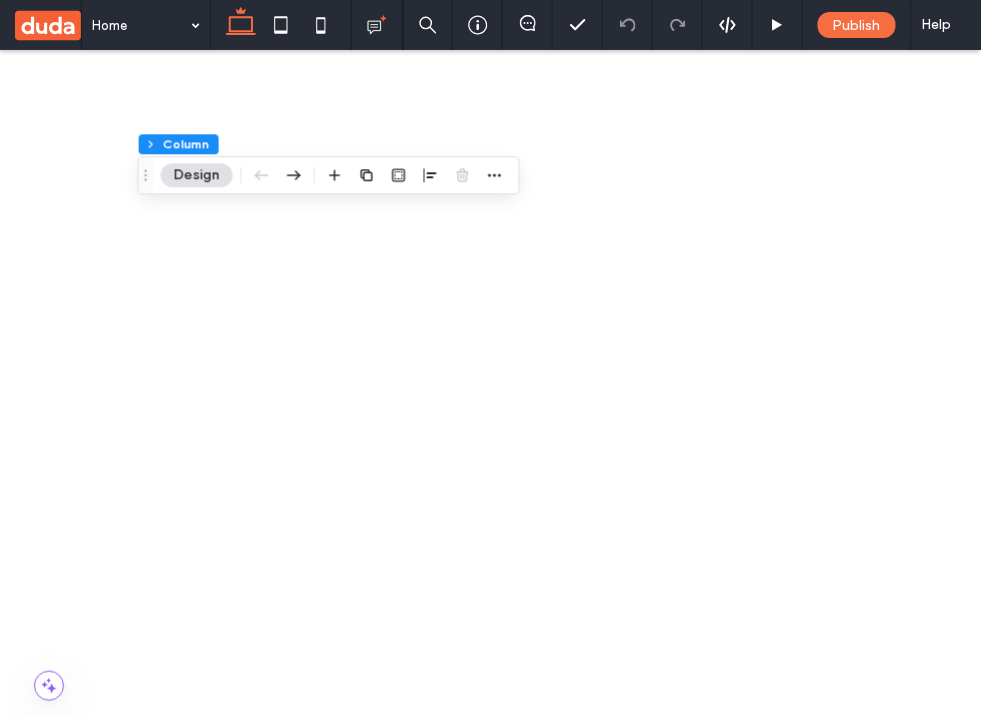 click on "Get in Touch! ﻿
We'd love to hear from you
[FIRST]
[LAST]
[EMAIL]
Message
******" at bounding box center [302, 3288] 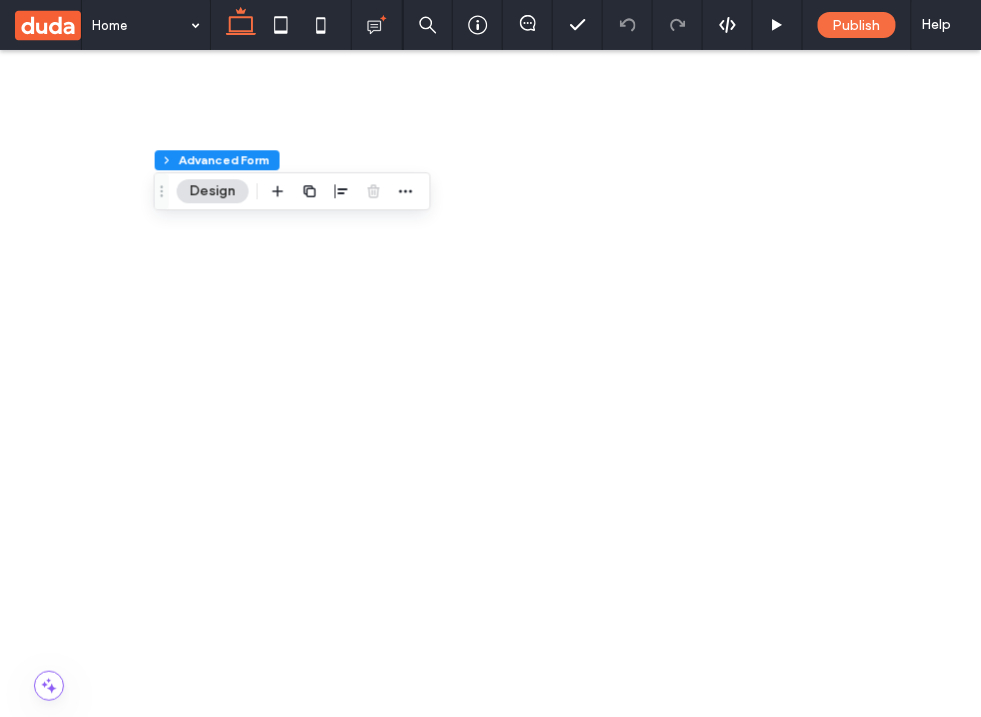 click at bounding box center [512, 1317] 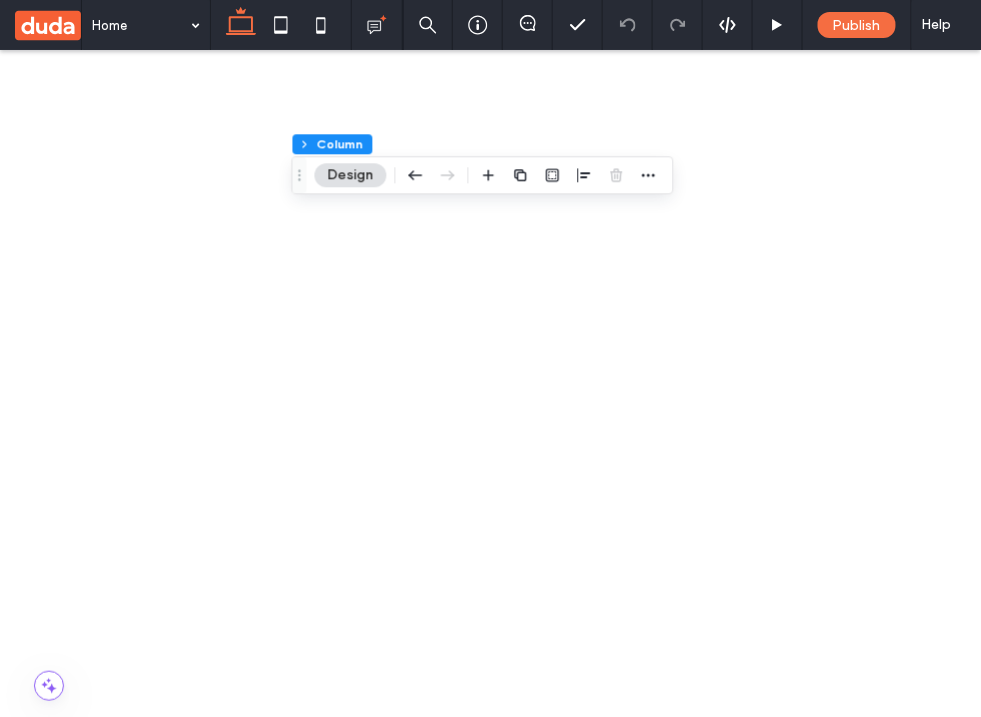 click on "Get in Touch! ﻿
We'd love to hear from you
[FIRST]
[LAST]
[EMAIL]
Message
******" at bounding box center [302, 3288] 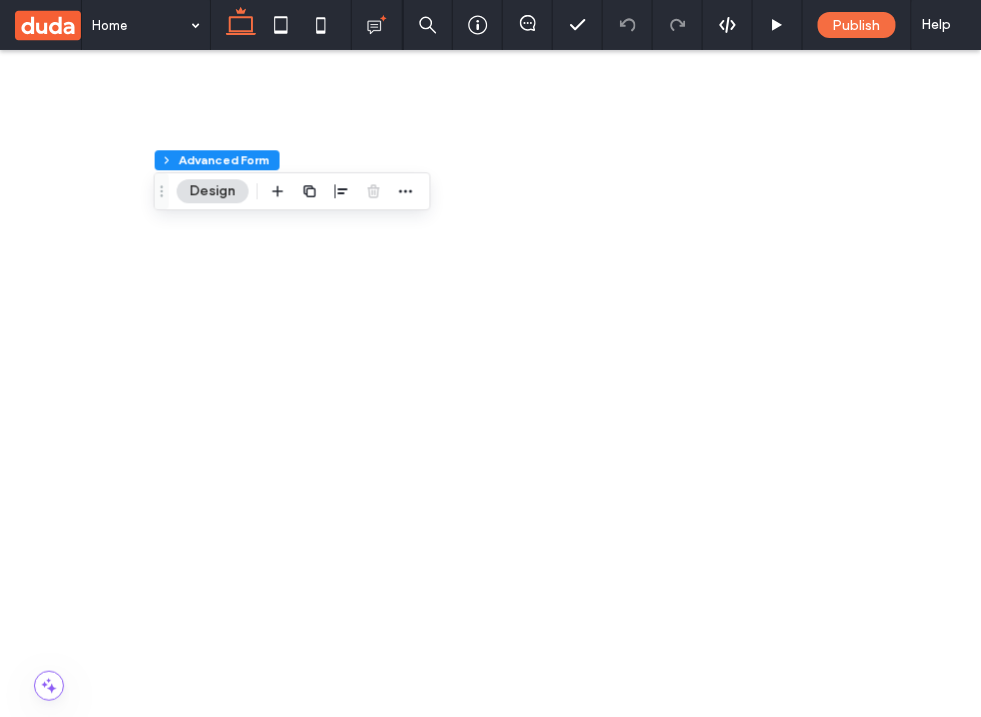 click on "Get in Touch! ﻿
We'd love to hear from you
[FIRST]
[LAST]
[EMAIL]
Message
******" at bounding box center (283, 3288) 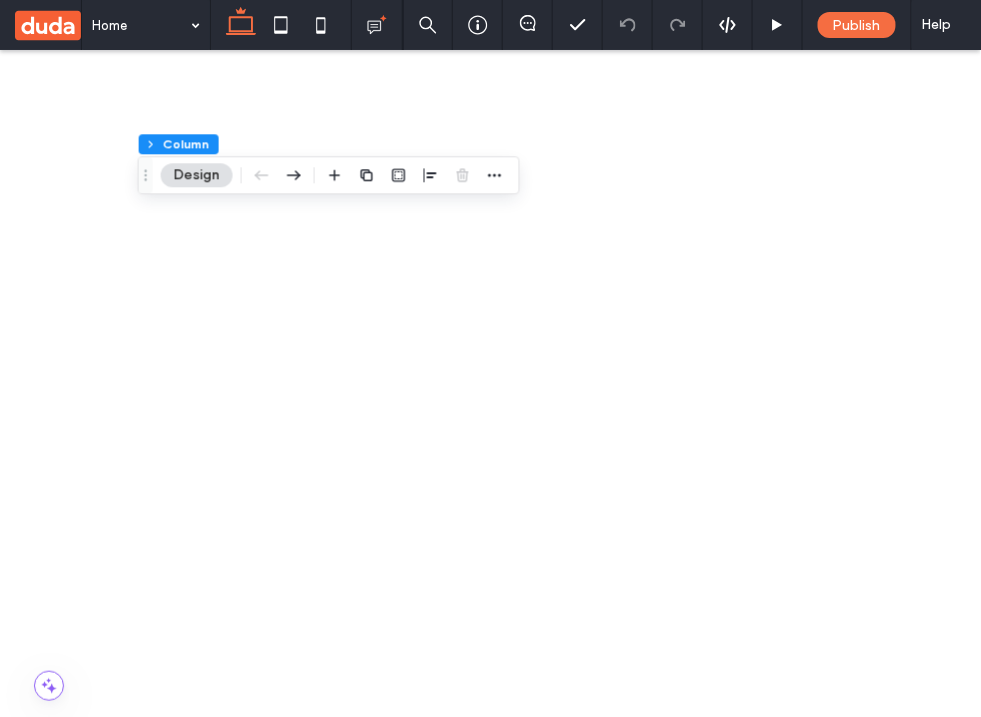 click on "Get in Touch! ﻿
We'd love to hear from you
[FIRST]
[LAST]
[EMAIL]
Message
******" at bounding box center [302, 3288] 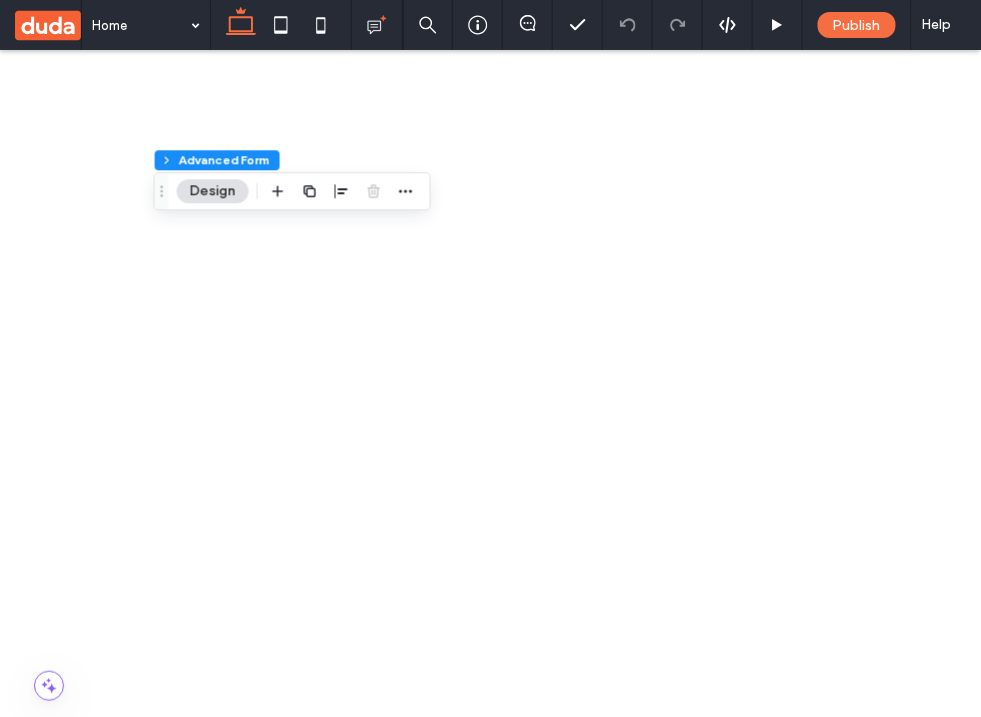 click on "Basic Header" at bounding box center [512, 1408] 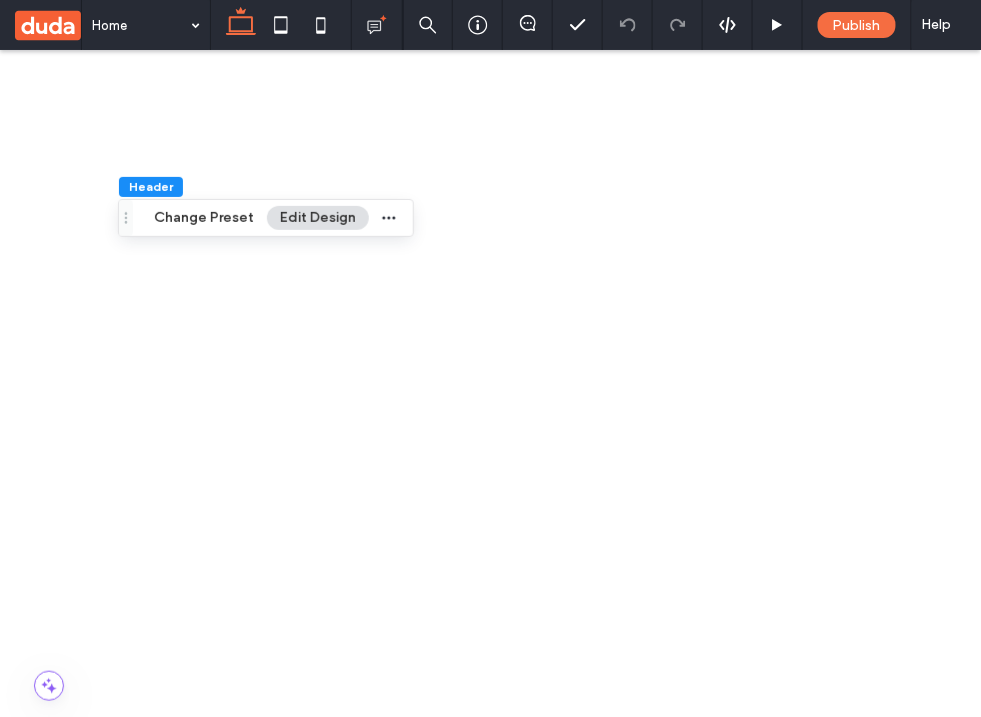 click at bounding box center (832, 1899) 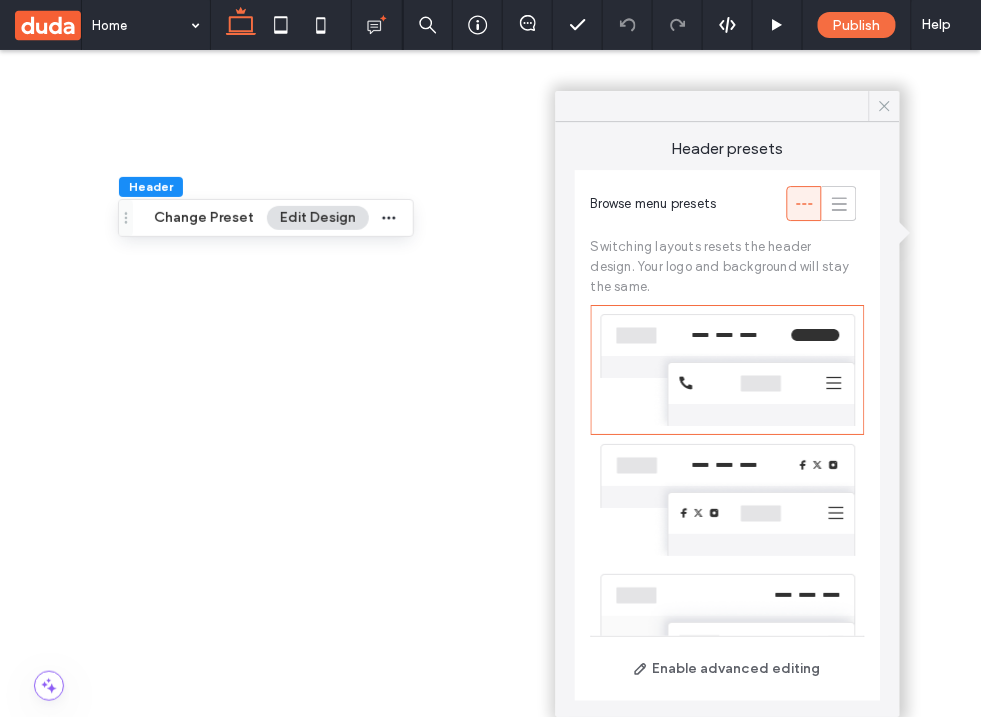 click 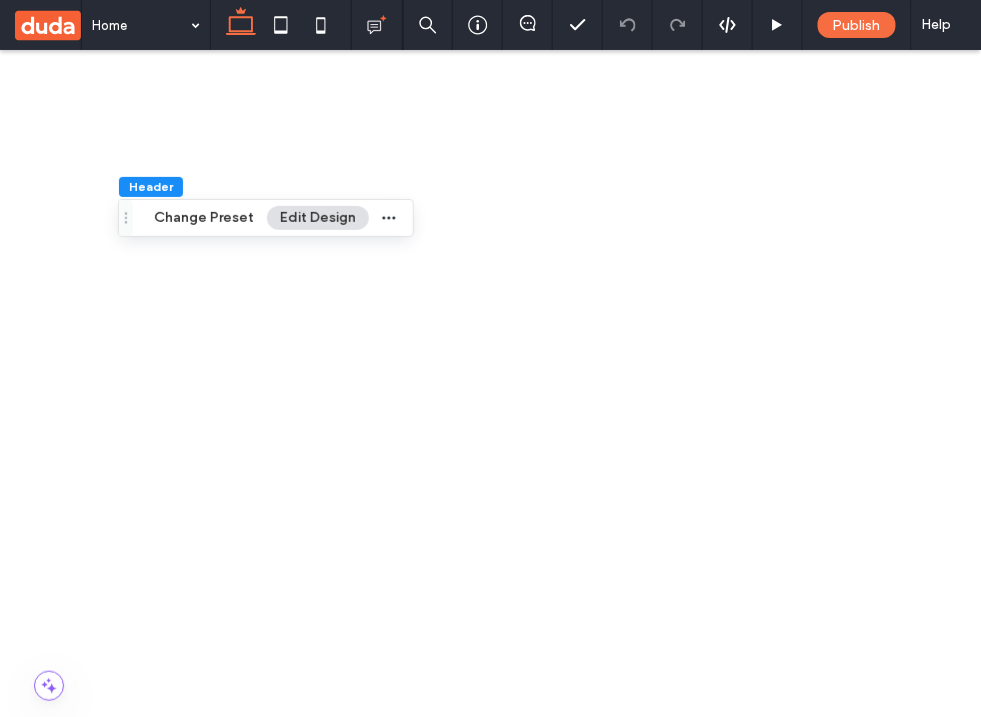 click on "Get in Touch! ﻿
We'd love to hear from you" at bounding box center (334, 3070) 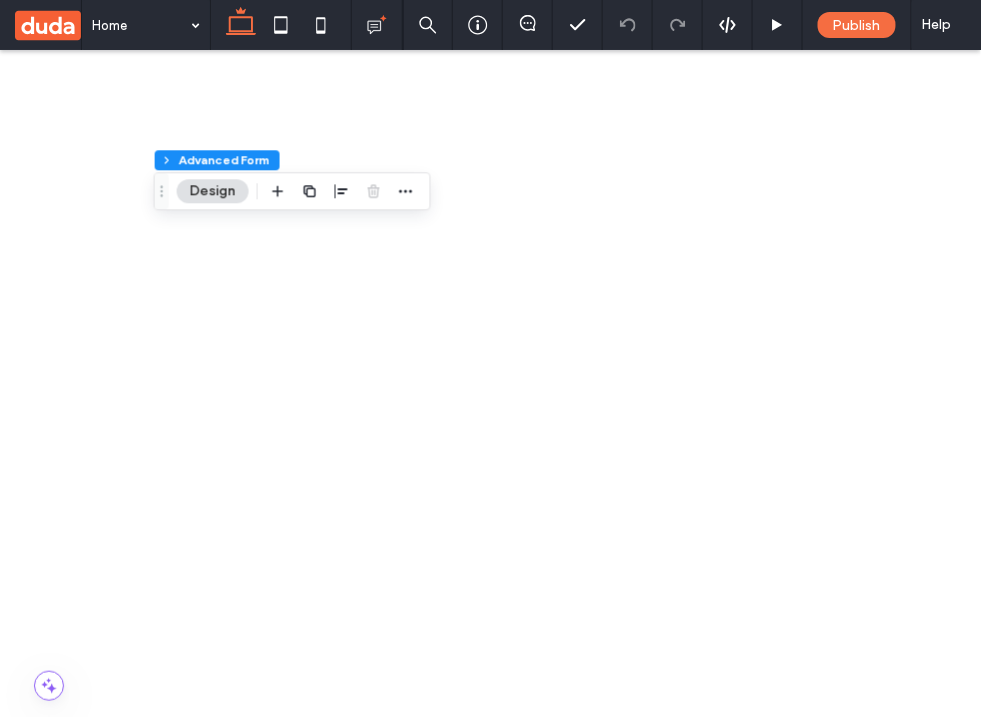 click on "Get in Touch! ﻿
We'd love to hear from you" at bounding box center (334, 3070) 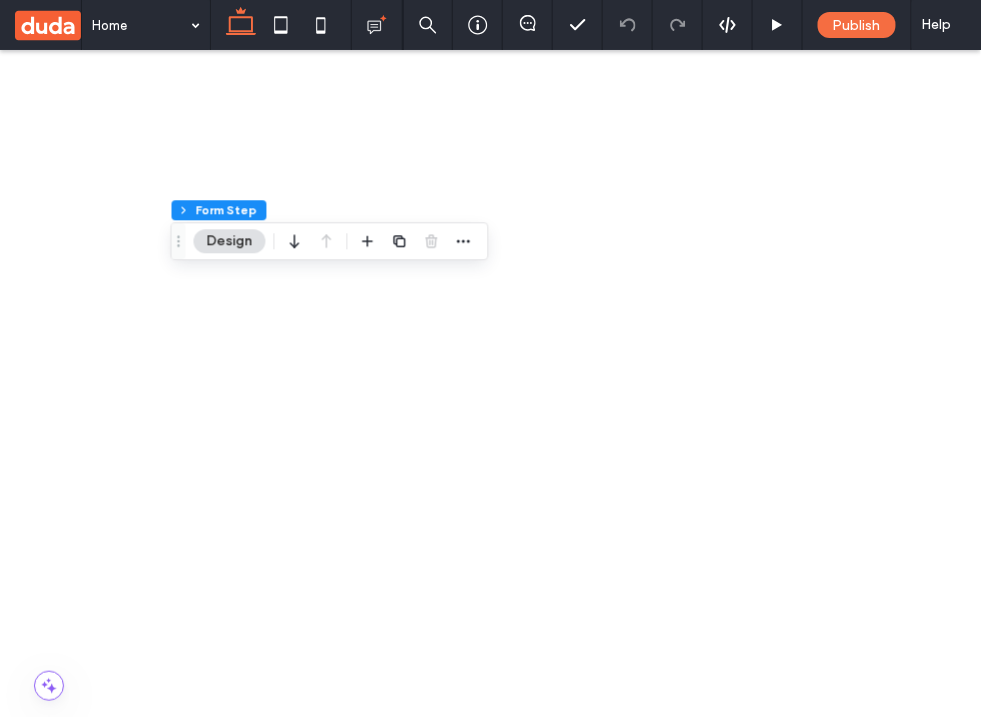 click on "Get in Touch! ﻿
We'd love to hear from you
[FIRST]
[LAST]
[EMAIL]
Message
******" at bounding box center (302, 3288) 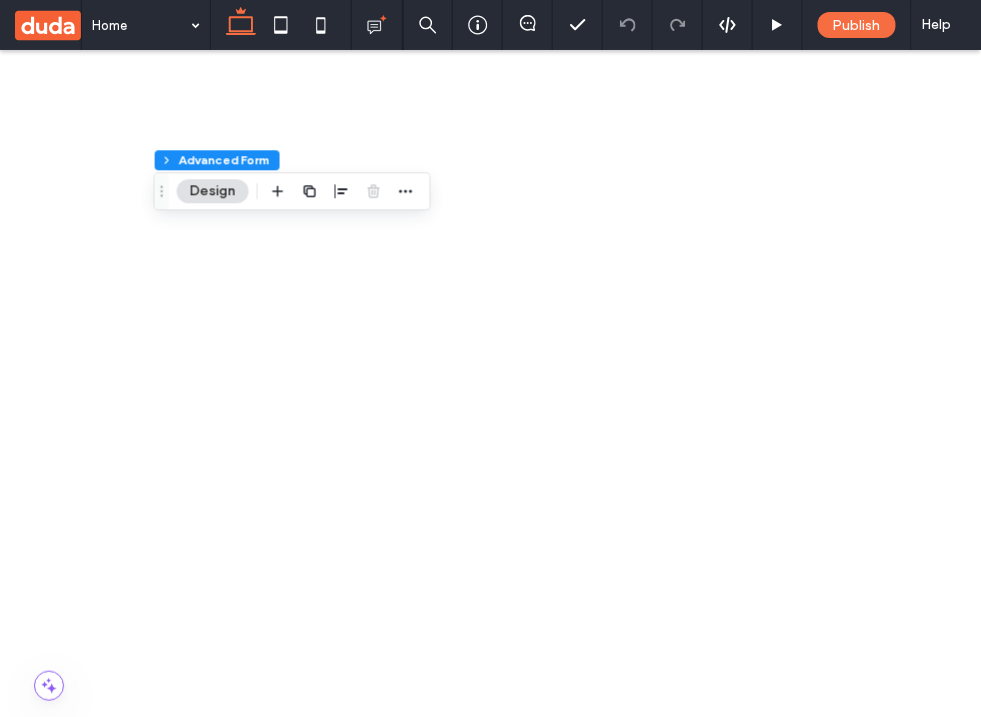 click on "Get in Touch! ﻿
We'd love to hear from you" at bounding box center [334, 3070] 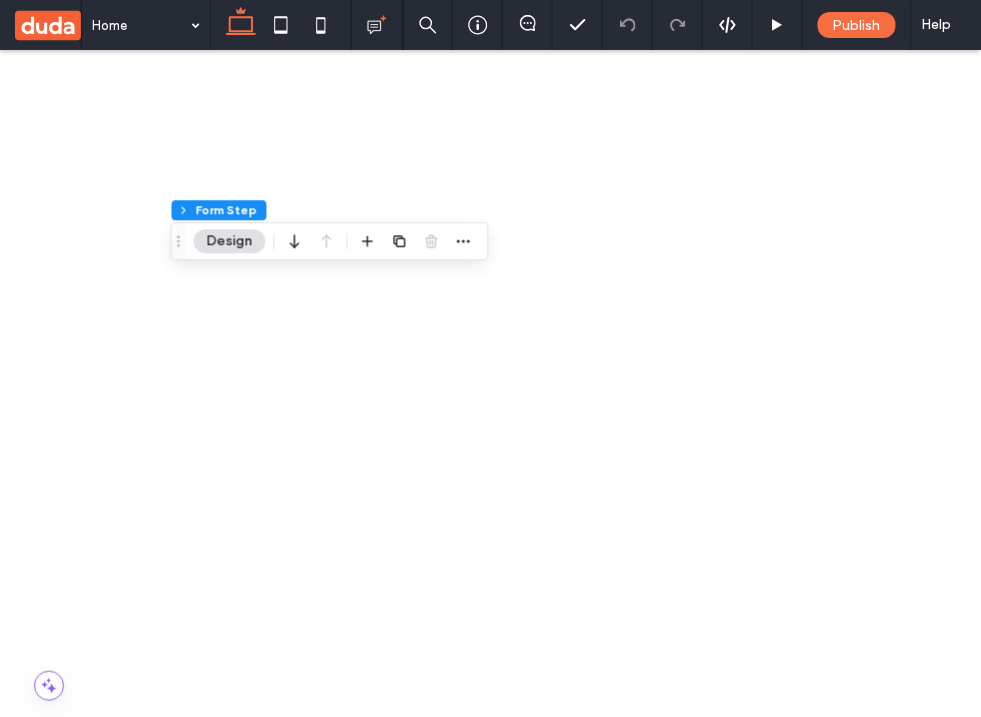 click on "Get in Touch! ﻿" at bounding box center (334, 3048) 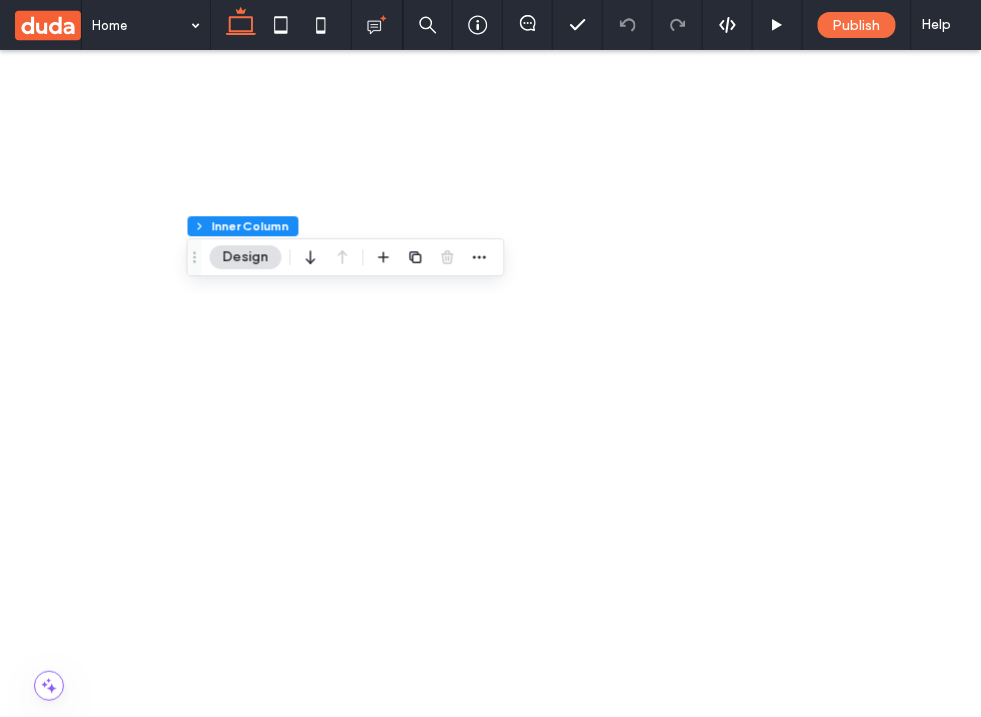 click on "Get in Touch! ﻿
We'd love to hear from you
[FIRST]
[LAST]
[EMAIL]
Message
******" at bounding box center [318, 3288] 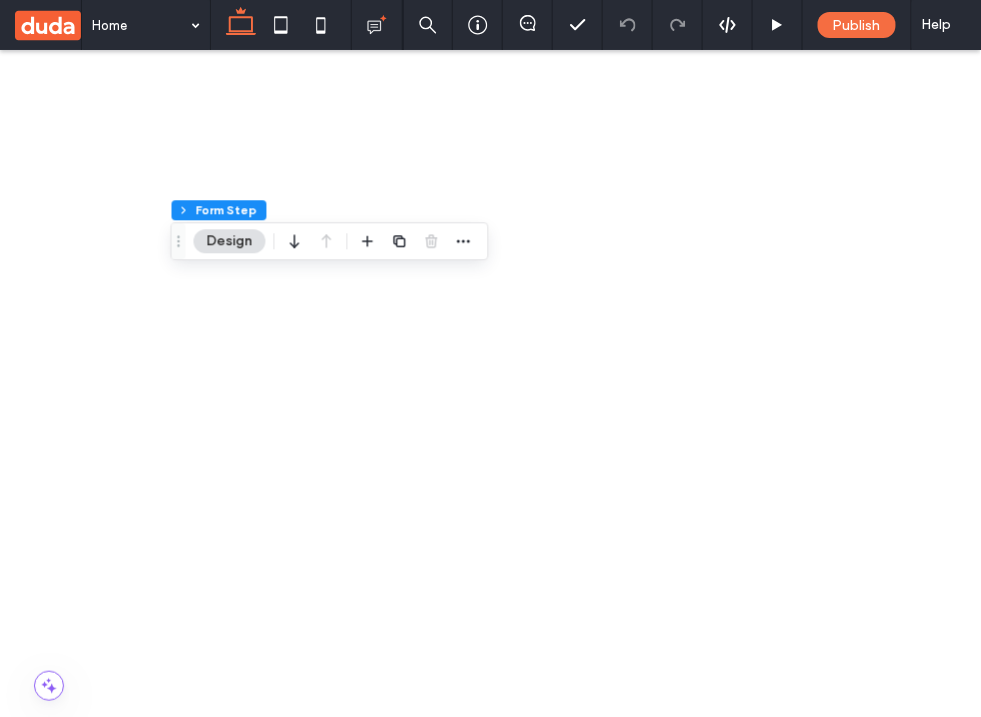 click on "Get in Touch! ﻿" at bounding box center [334, 3048] 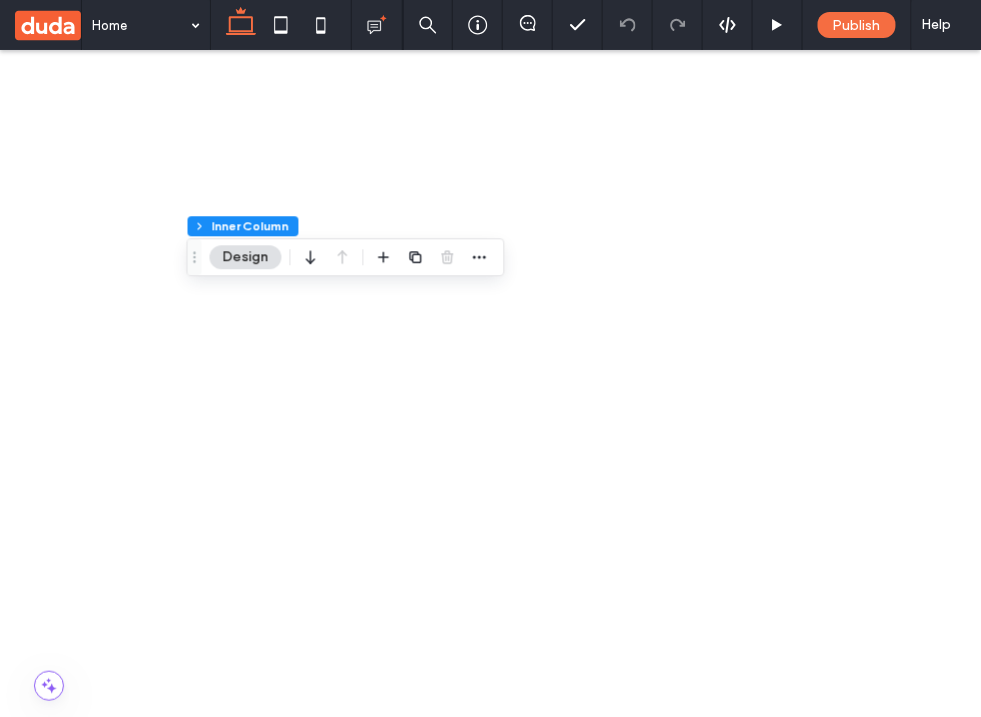 scroll, scrollTop: 0, scrollLeft: 0, axis: both 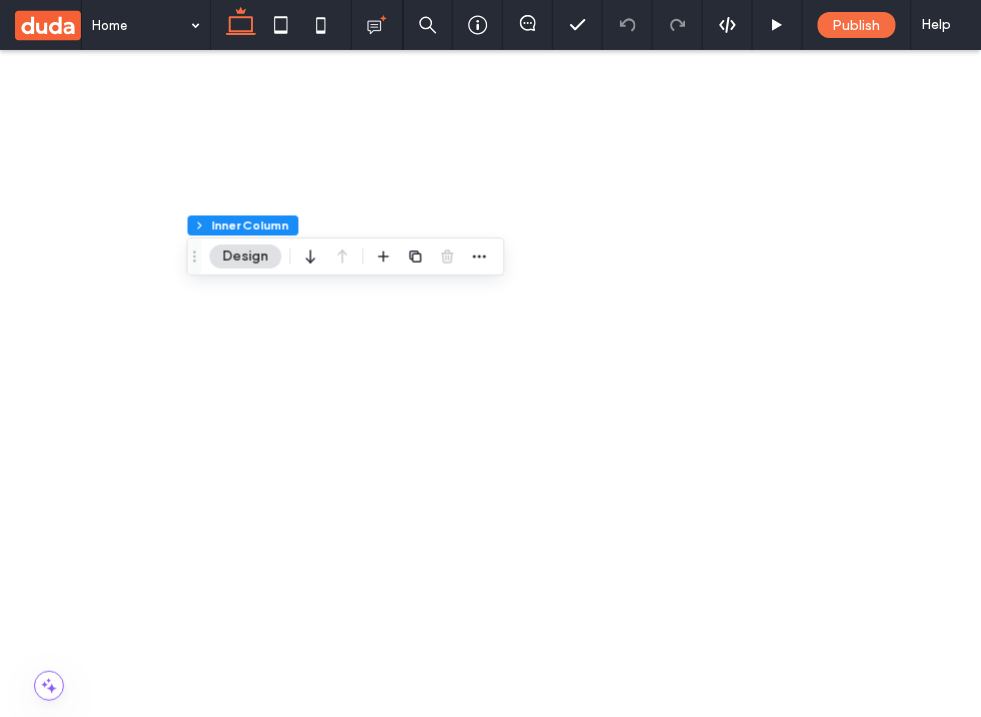 click on "[FIRST]
[LAST]" at bounding box center (350, 3274) 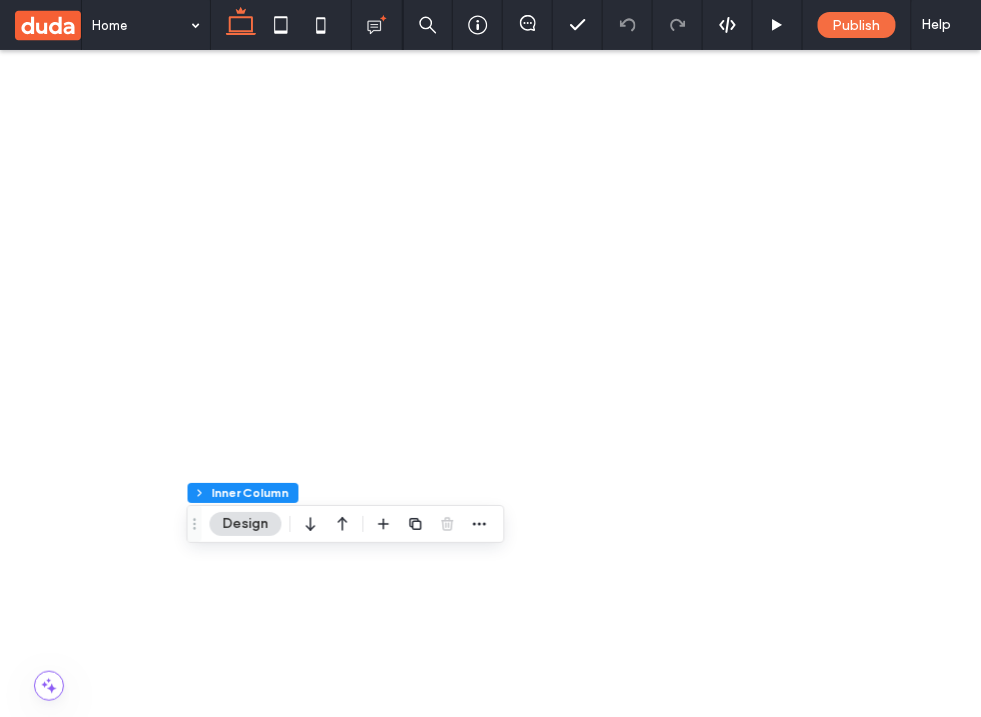 click on "Section Column Advanced Form Form Step Inner Column Design" at bounding box center [346, 524] 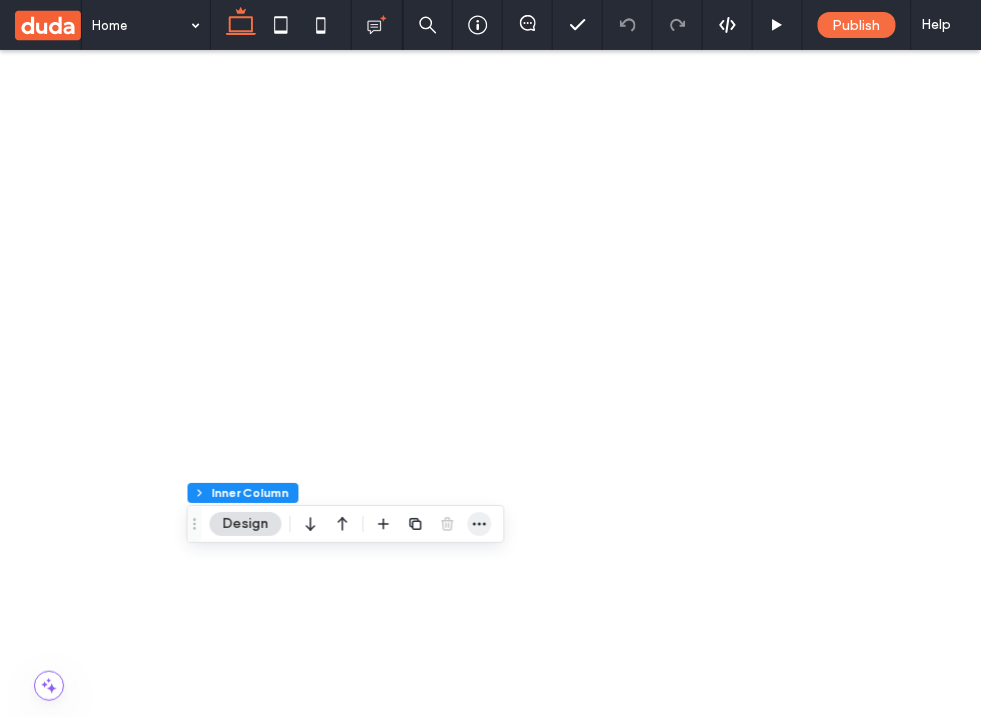 click 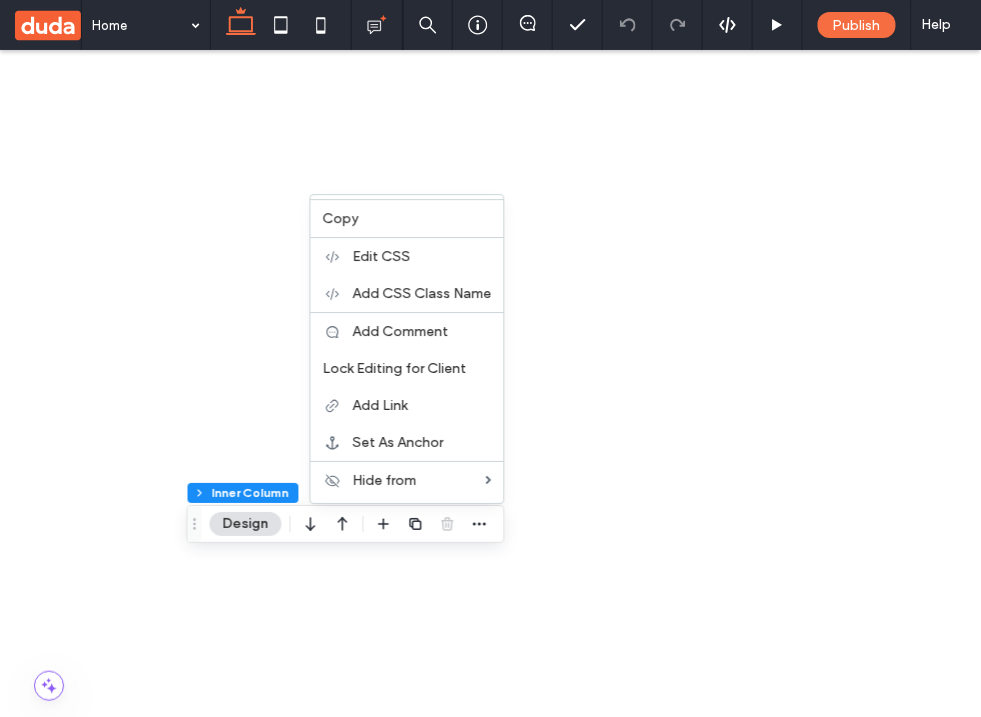 drag, startPoint x: 499, startPoint y: 1513, endPoint x: 564, endPoint y: 1242, distance: 278.68622 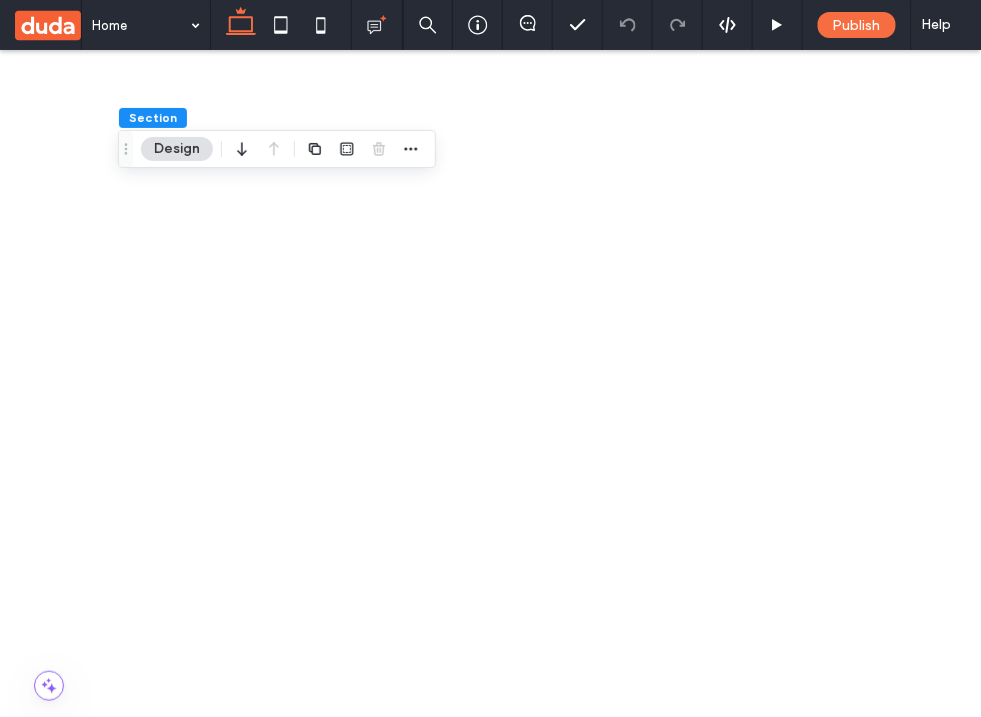 click on "Get in Touch! ﻿" at bounding box center (334, 3048) 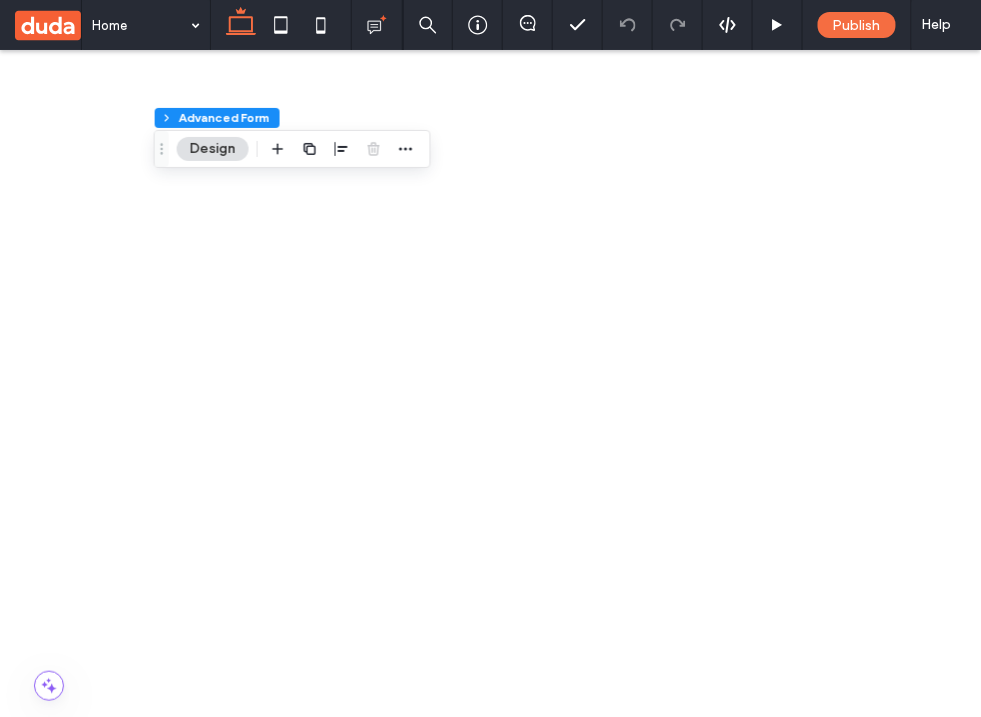 scroll, scrollTop: 130, scrollLeft: 0, axis: vertical 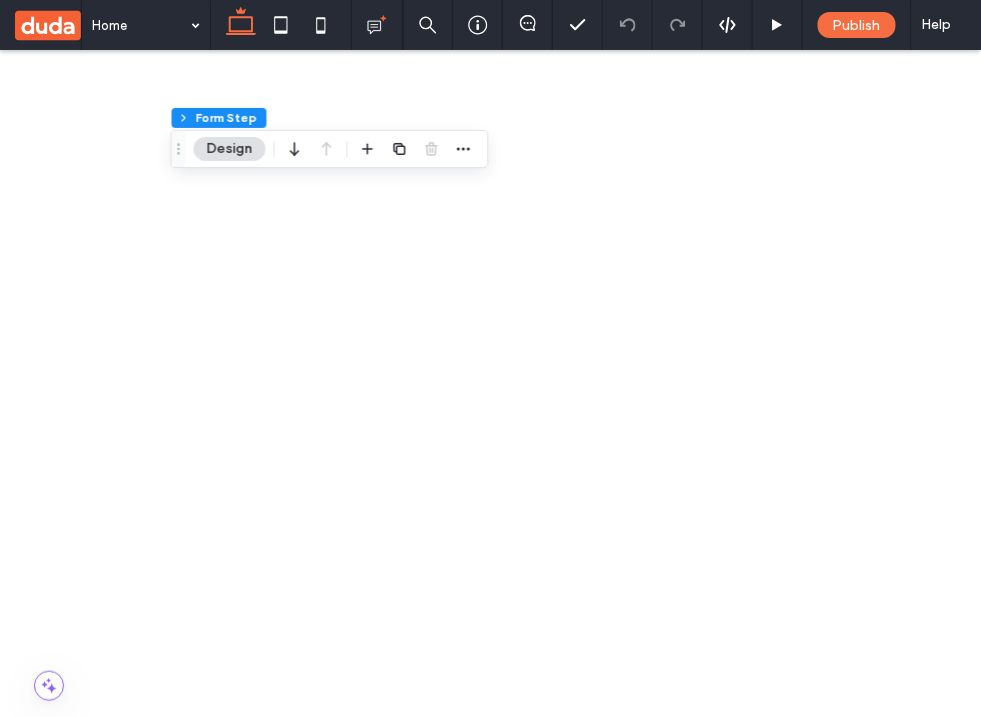 click on "Get in Touch! ﻿
We'd love to hear from you" at bounding box center (334, 2940) 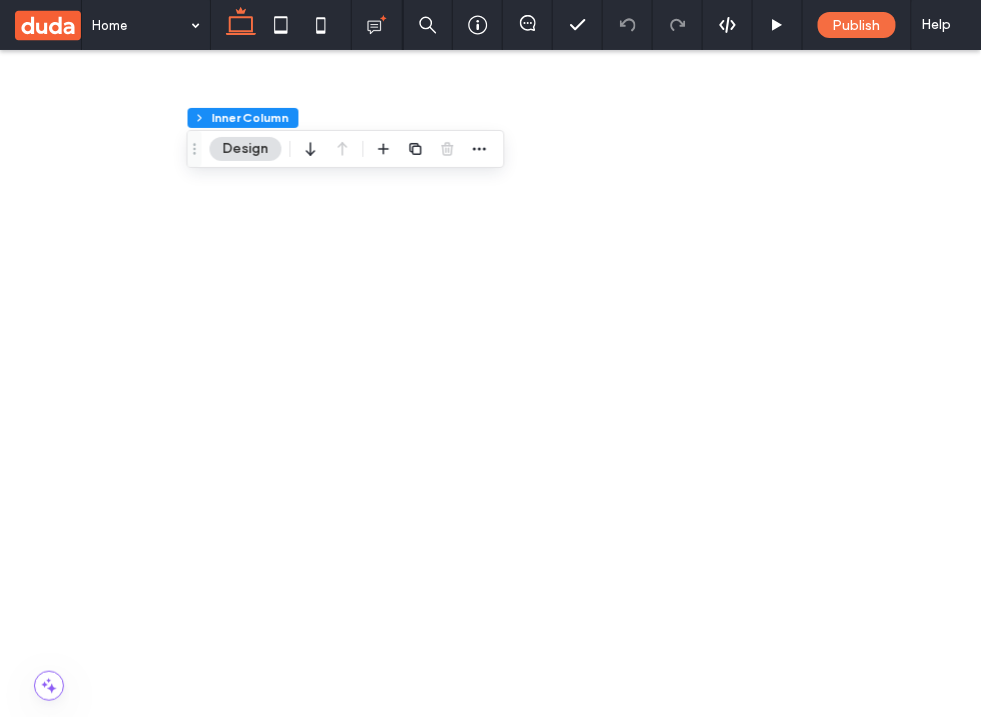 click on "Get in Touch! ﻿
We'd love to hear from you
[FIRST]
[LAST]
[EMAIL]
Message
******" at bounding box center (318, 3158) 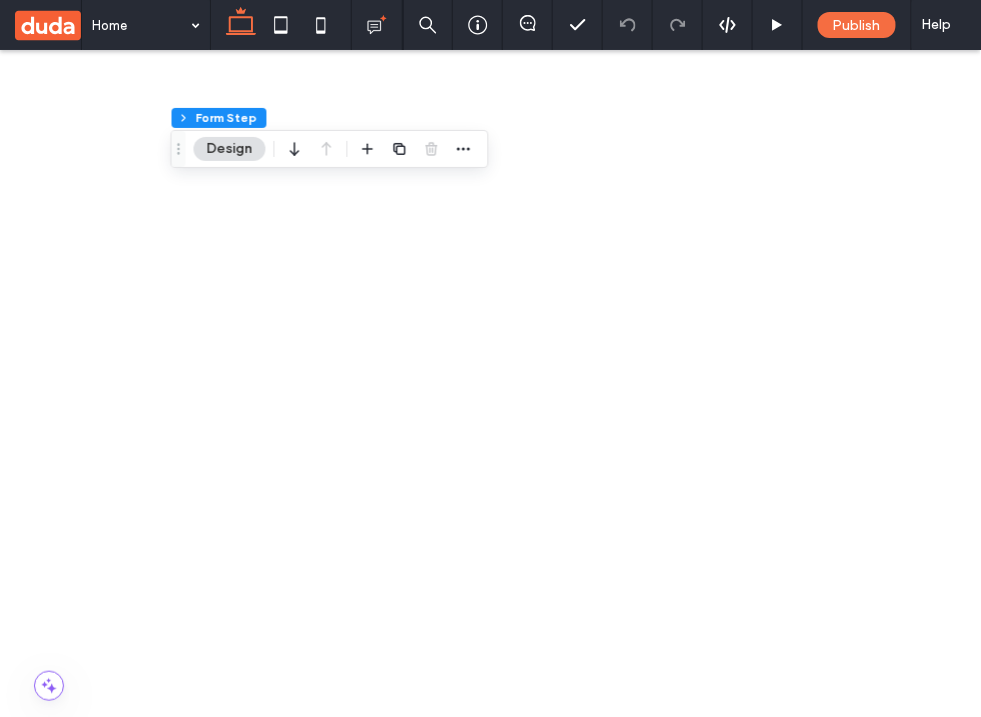 click on "Get in Touch! ﻿
We'd love to hear from you
[FIRST]
[LAST]
[EMAIL]
Message
******" at bounding box center [302, 3158] 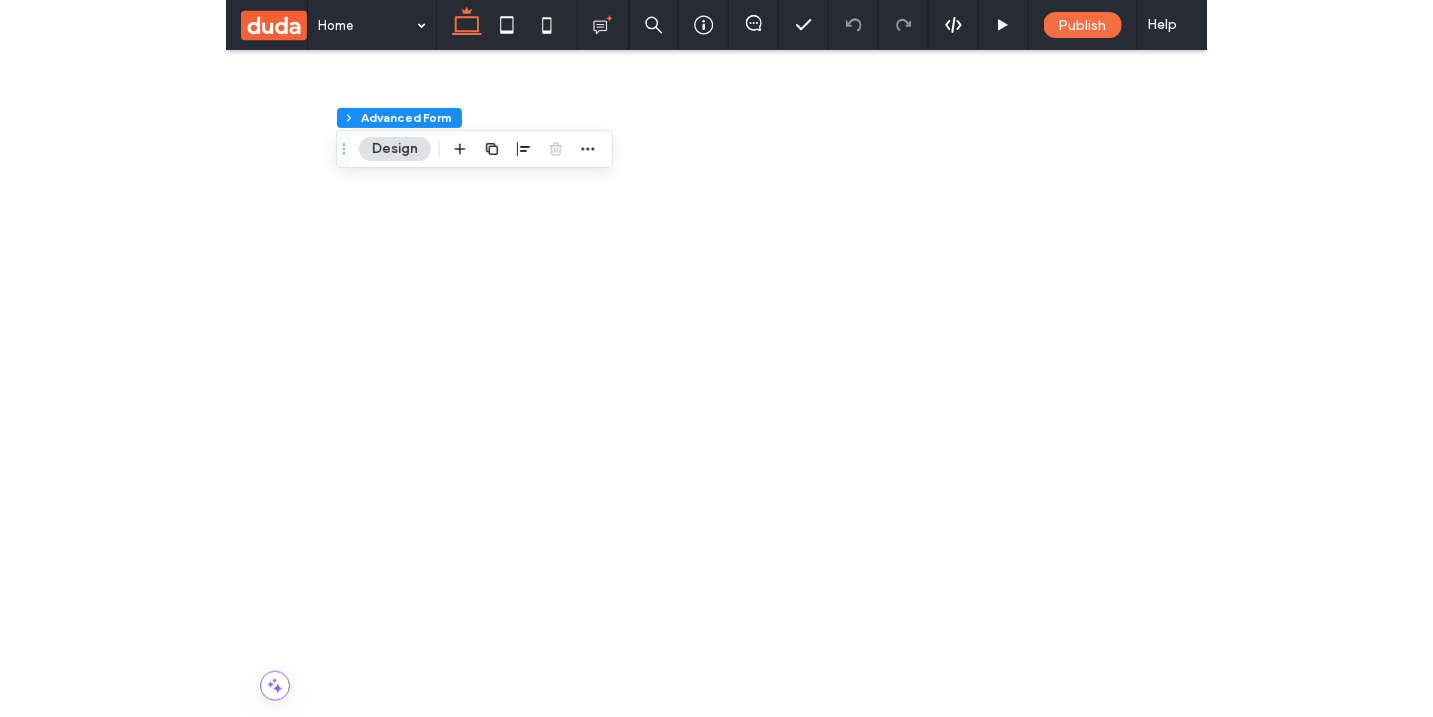 scroll, scrollTop: 0, scrollLeft: 5, axis: horizontal 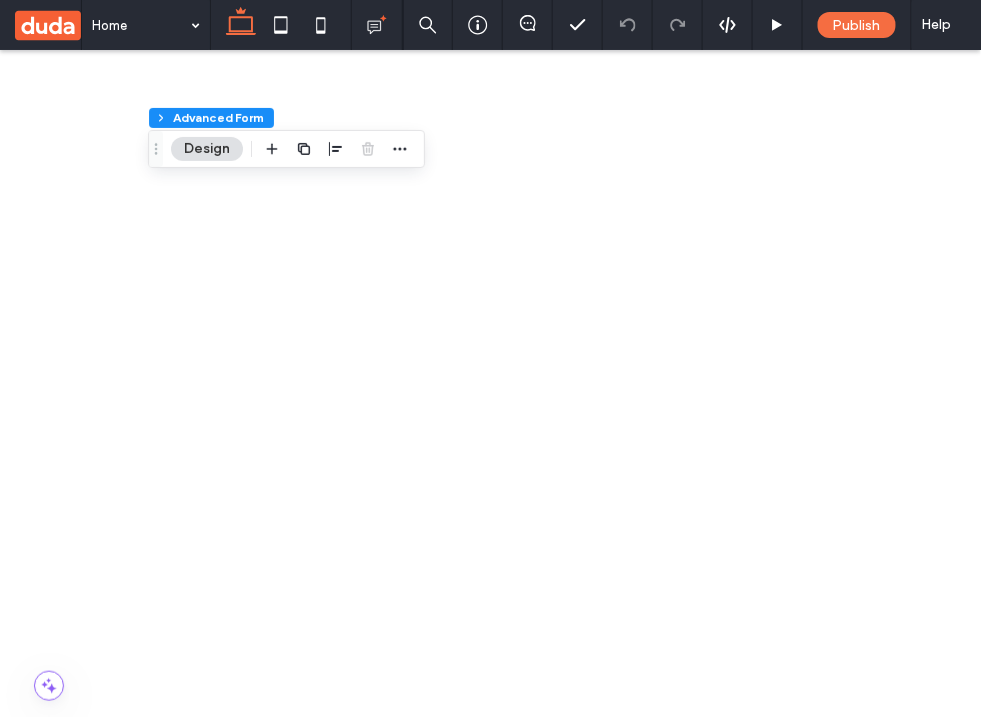 click on "Get in Touch! ﻿
We'd love to hear from you" at bounding box center (334, 2940) 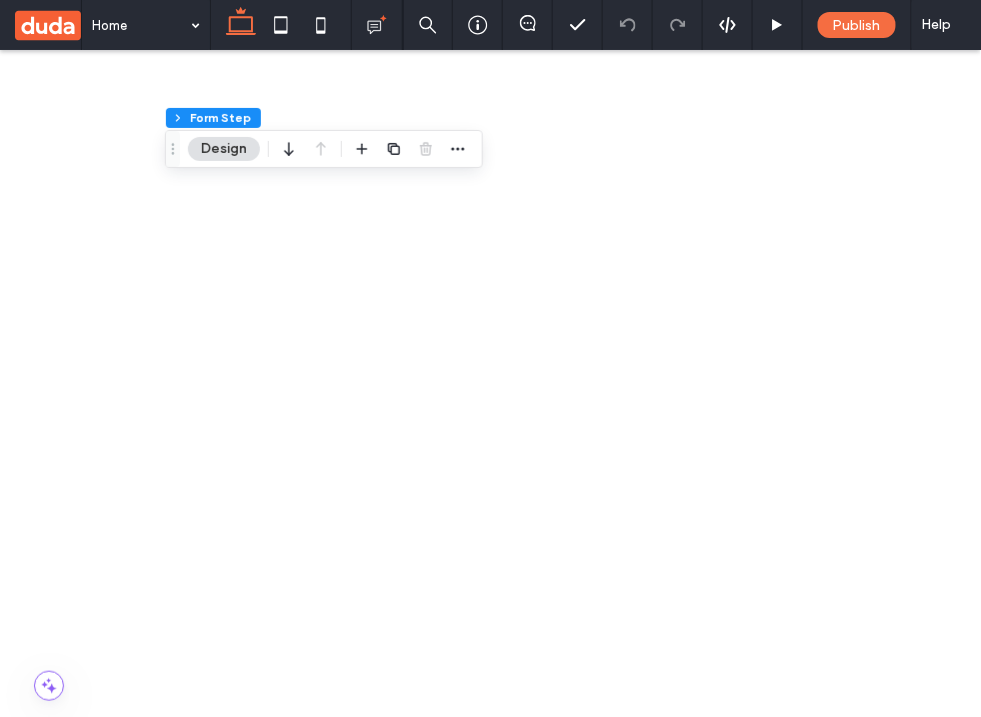 click on "[FIRST]
[LAST]" at bounding box center (350, 3144) 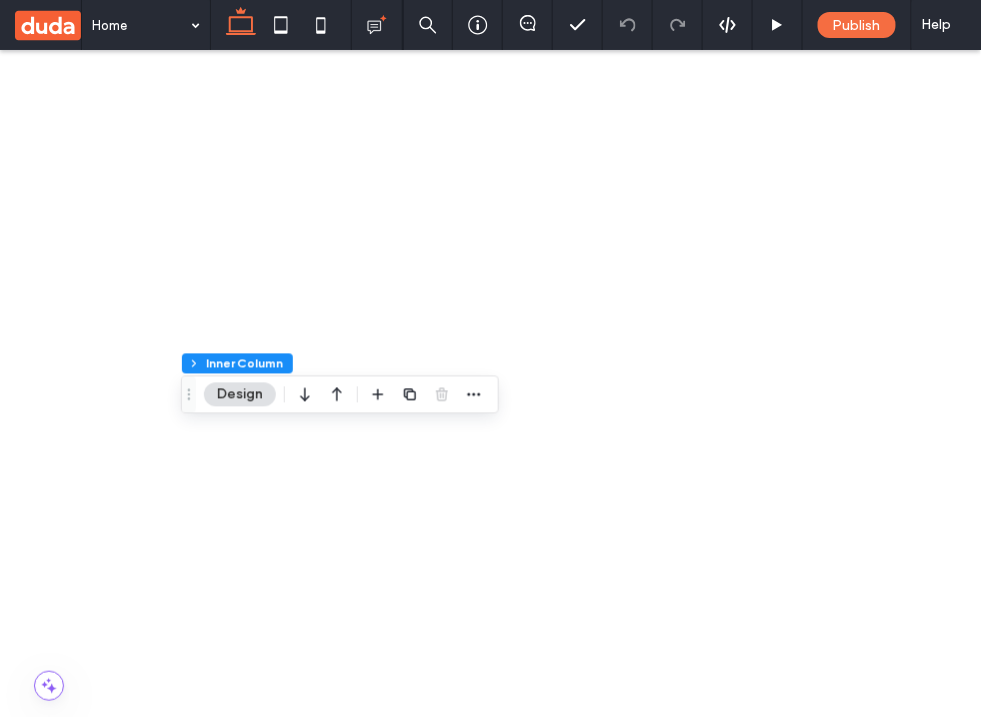 click 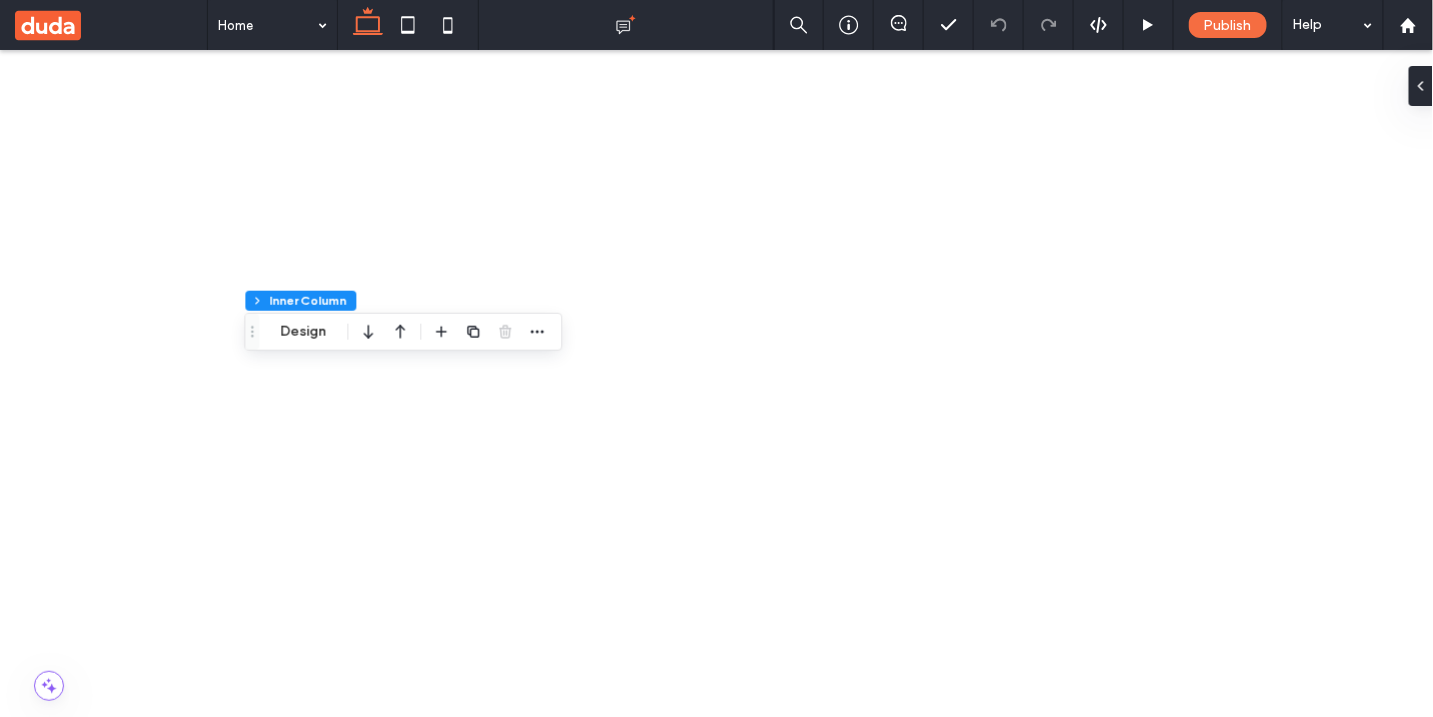 scroll, scrollTop: 0, scrollLeft: 0, axis: both 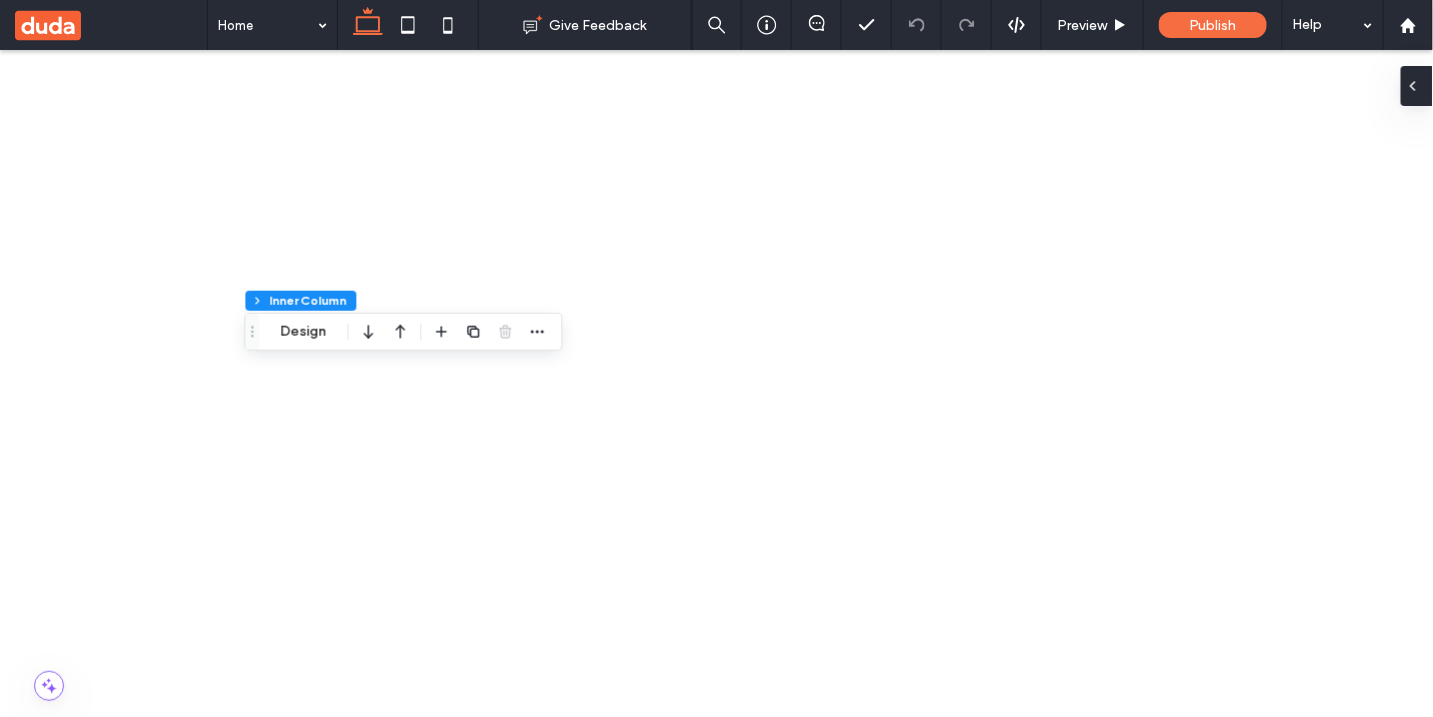 click 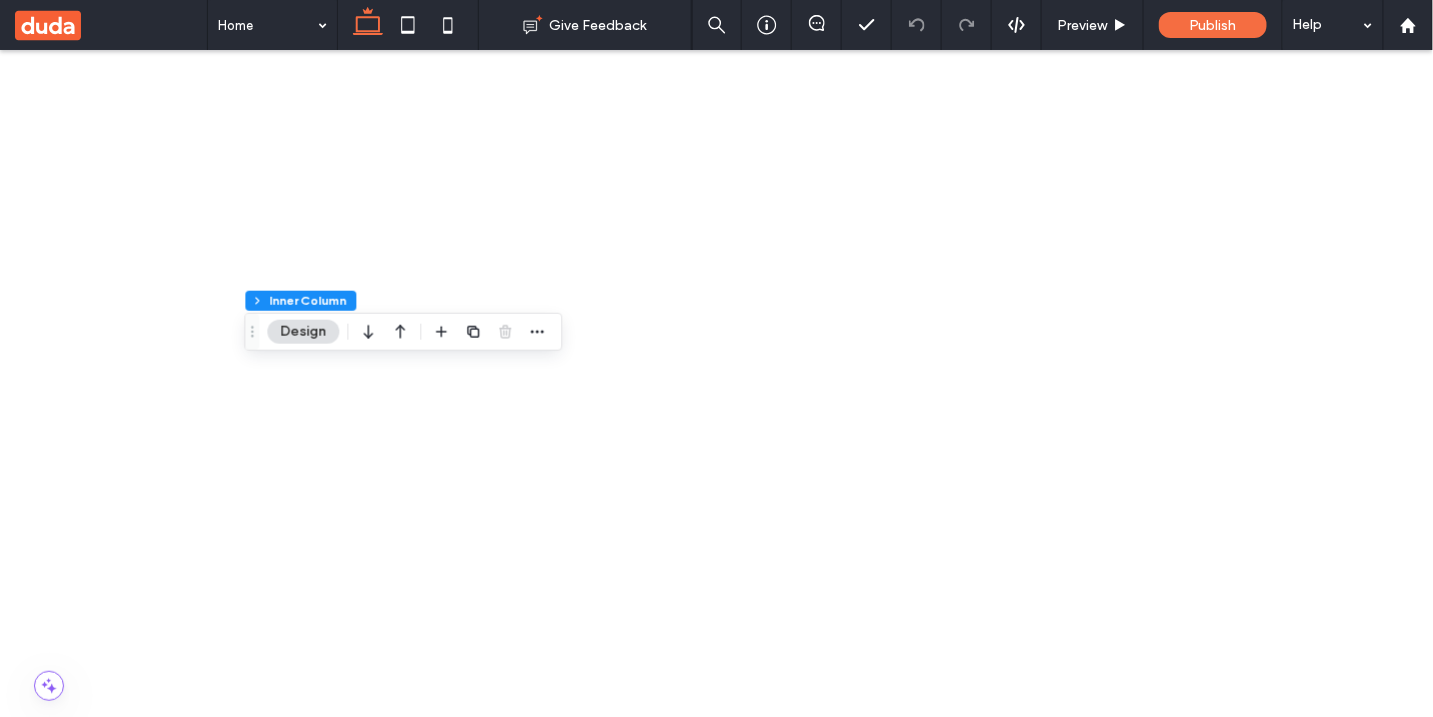 click 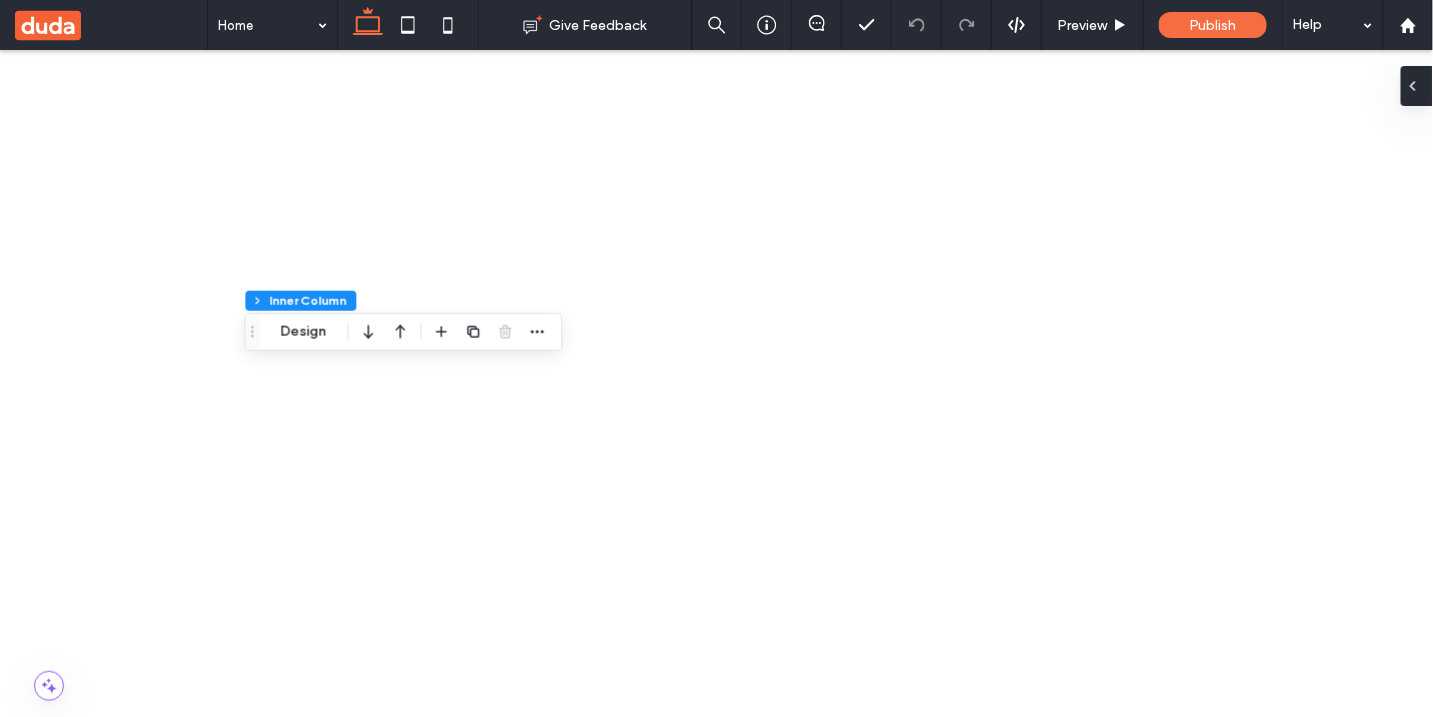 click 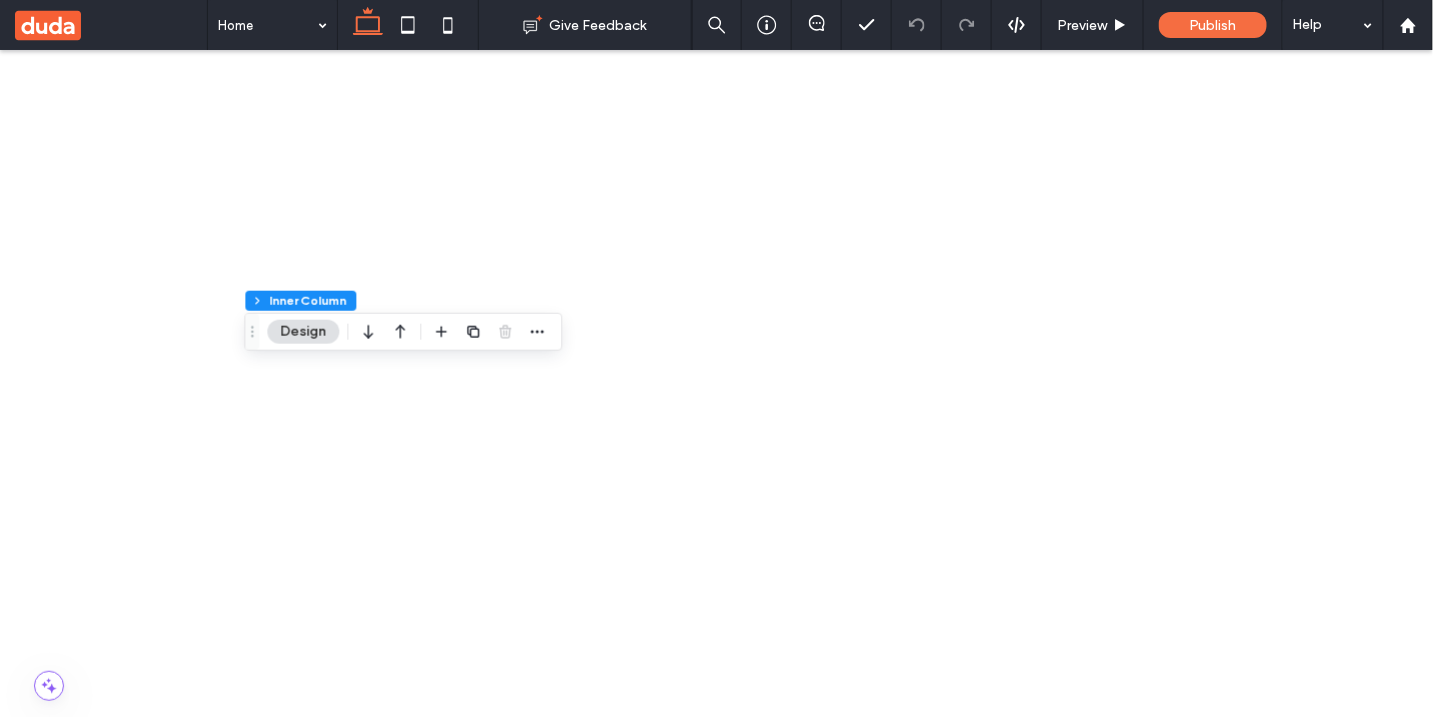 click 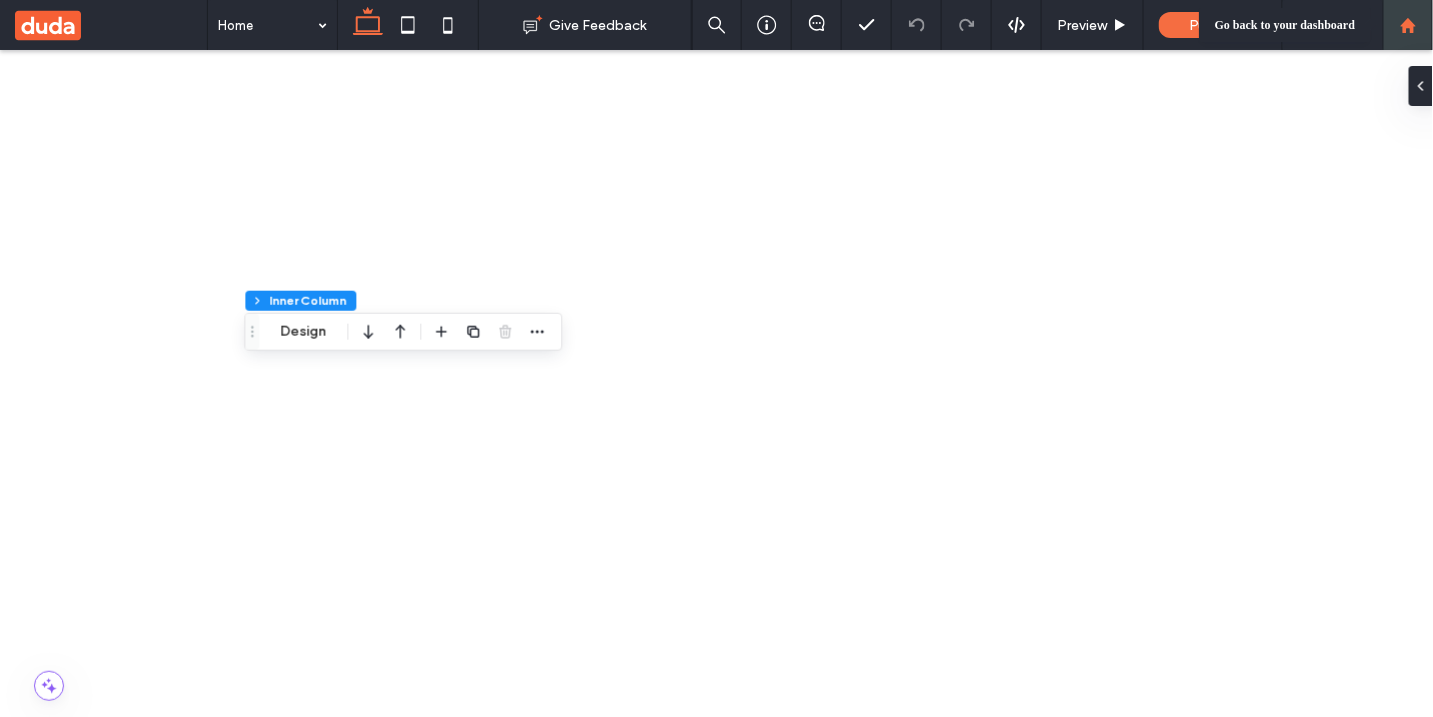 click 